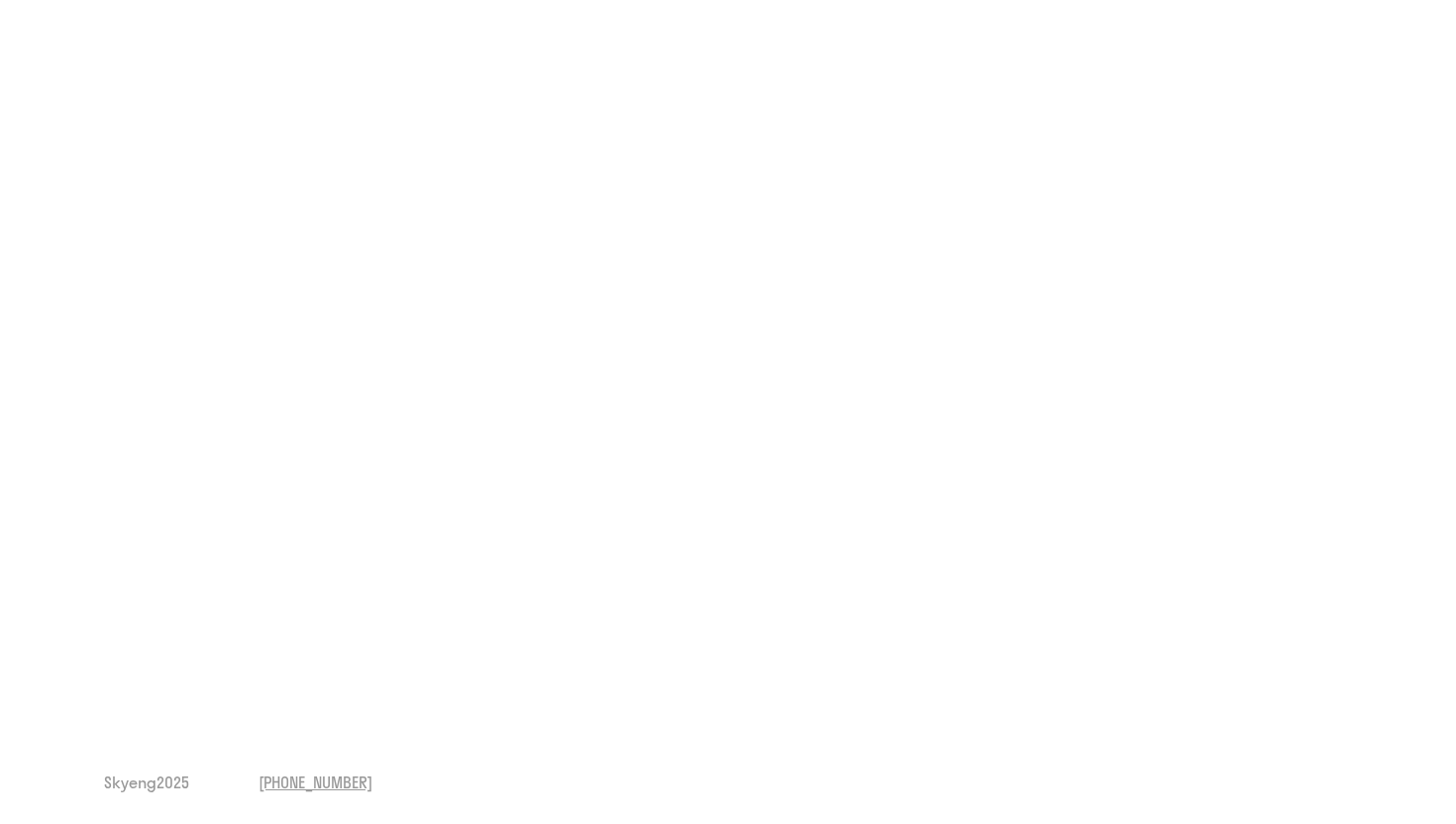 scroll, scrollTop: 0, scrollLeft: 0, axis: both 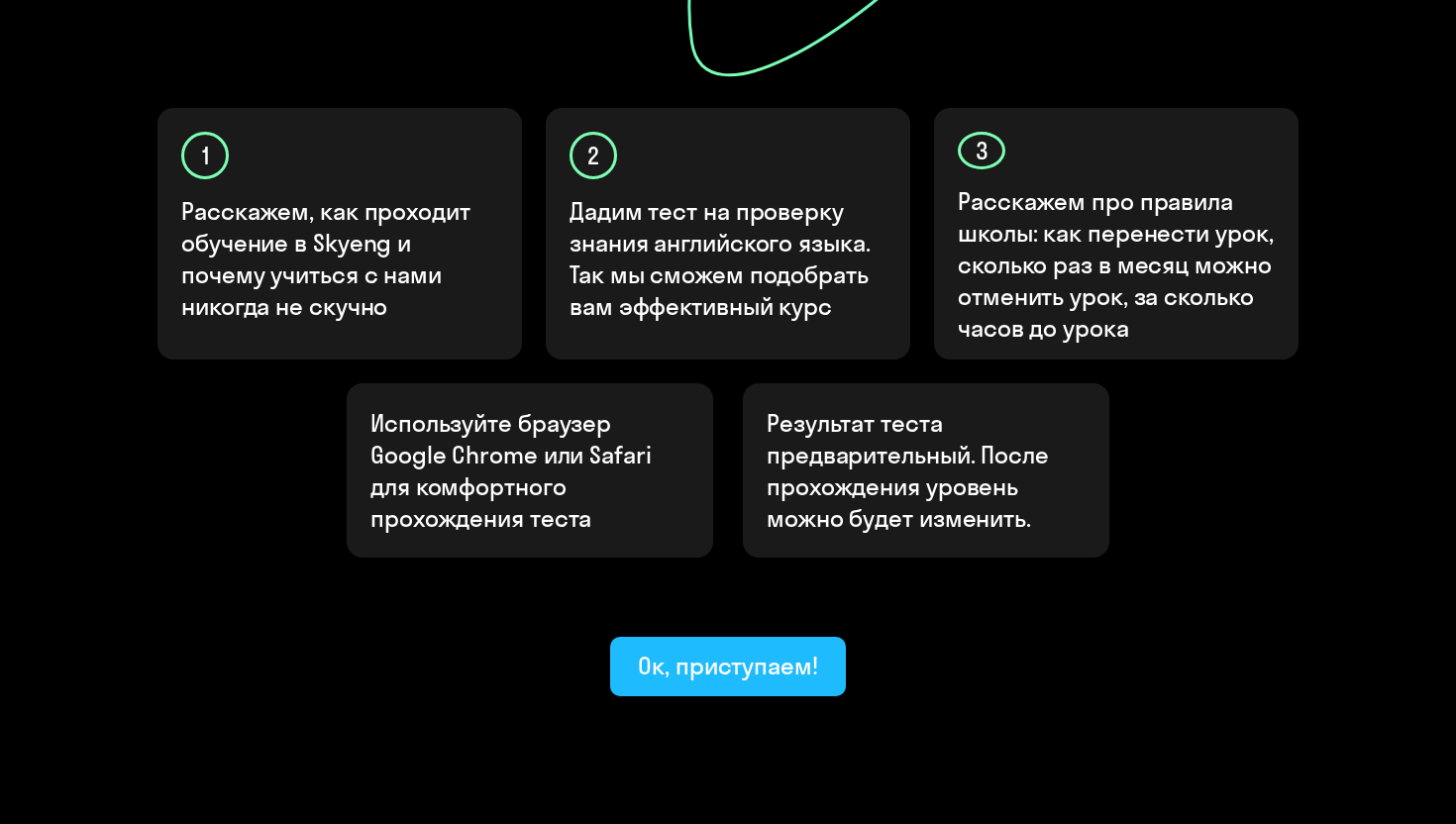 click on "Ок, приступаем!" 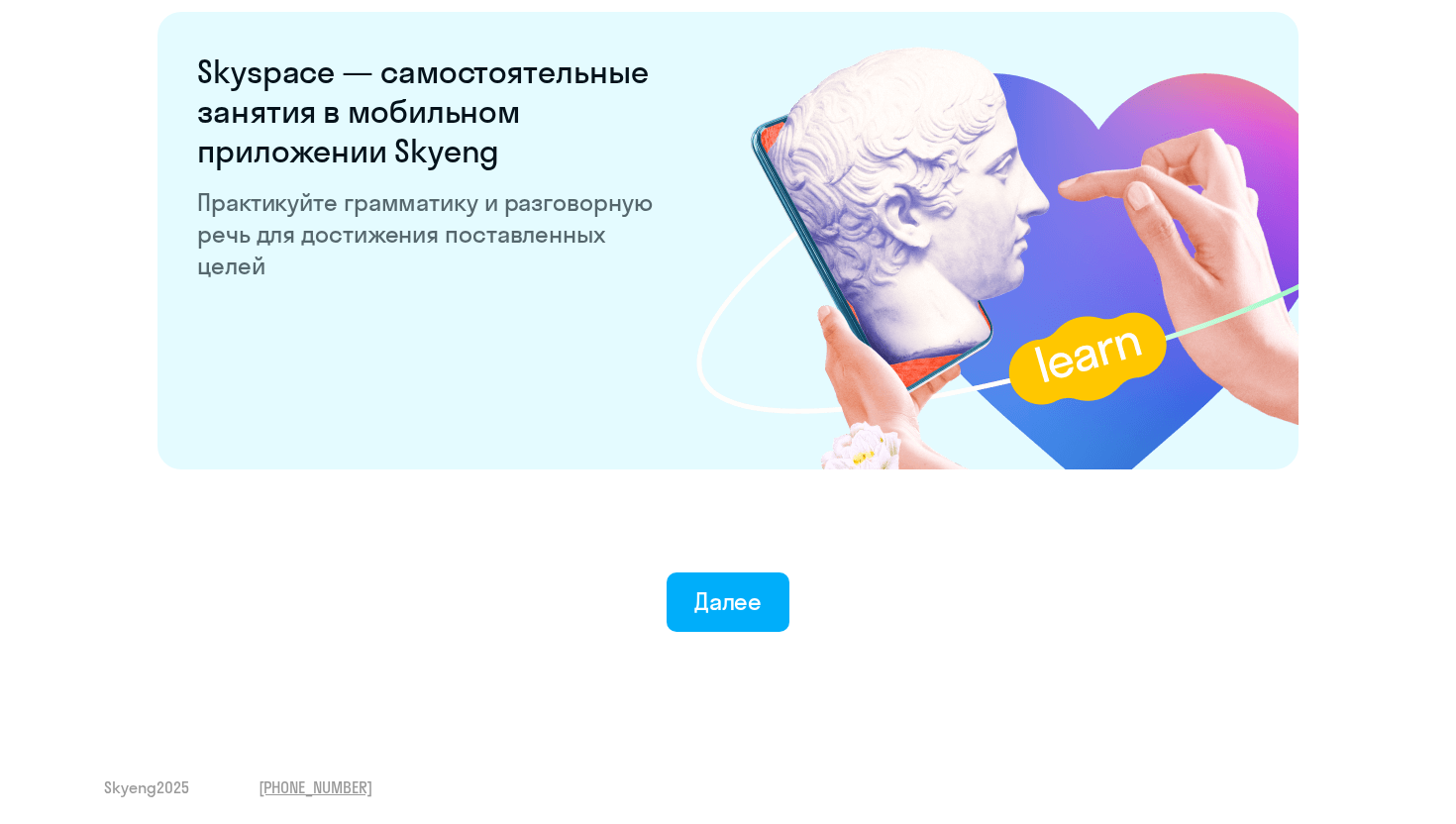 scroll, scrollTop: 3766, scrollLeft: 0, axis: vertical 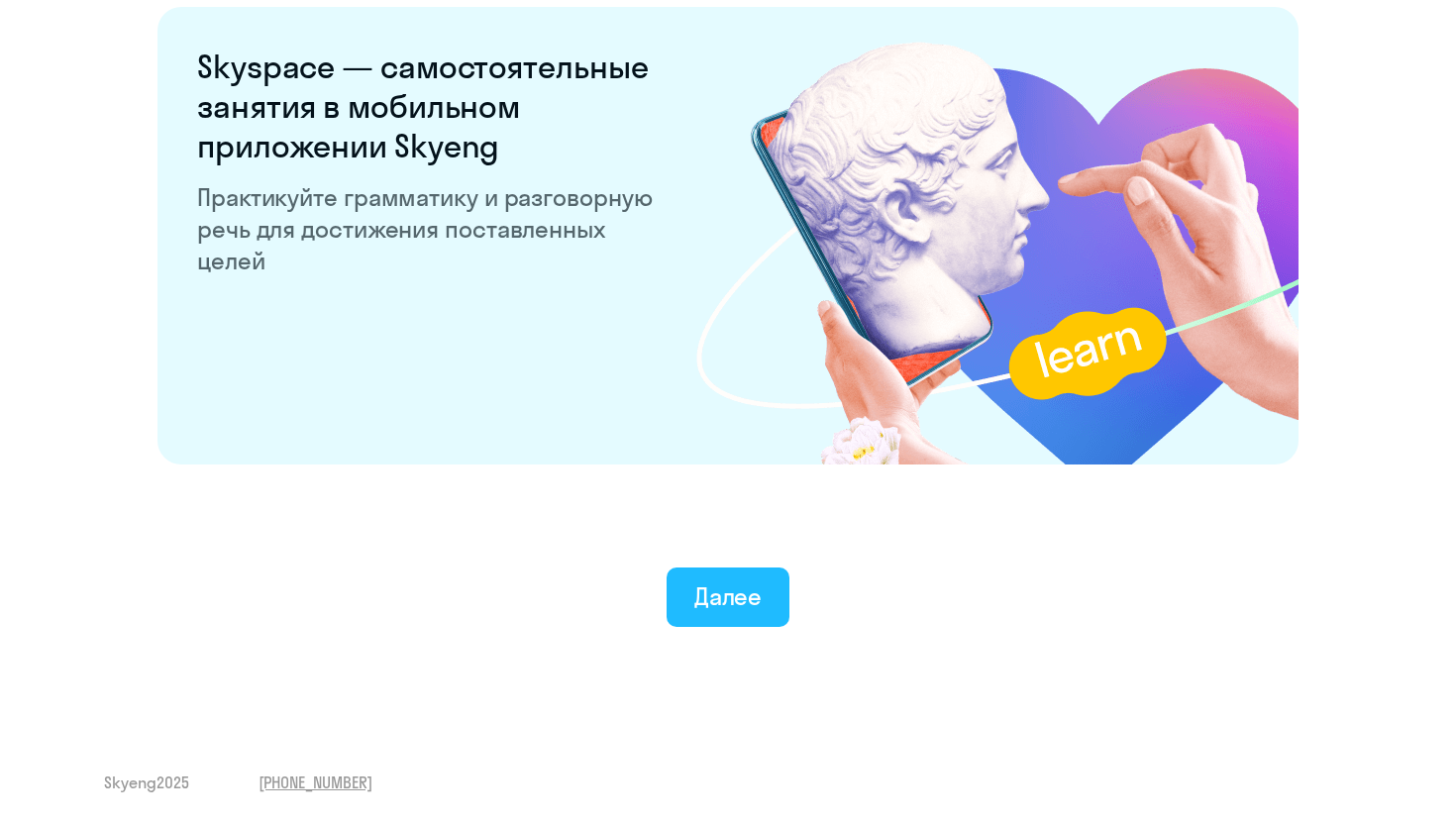 click on "Далее" 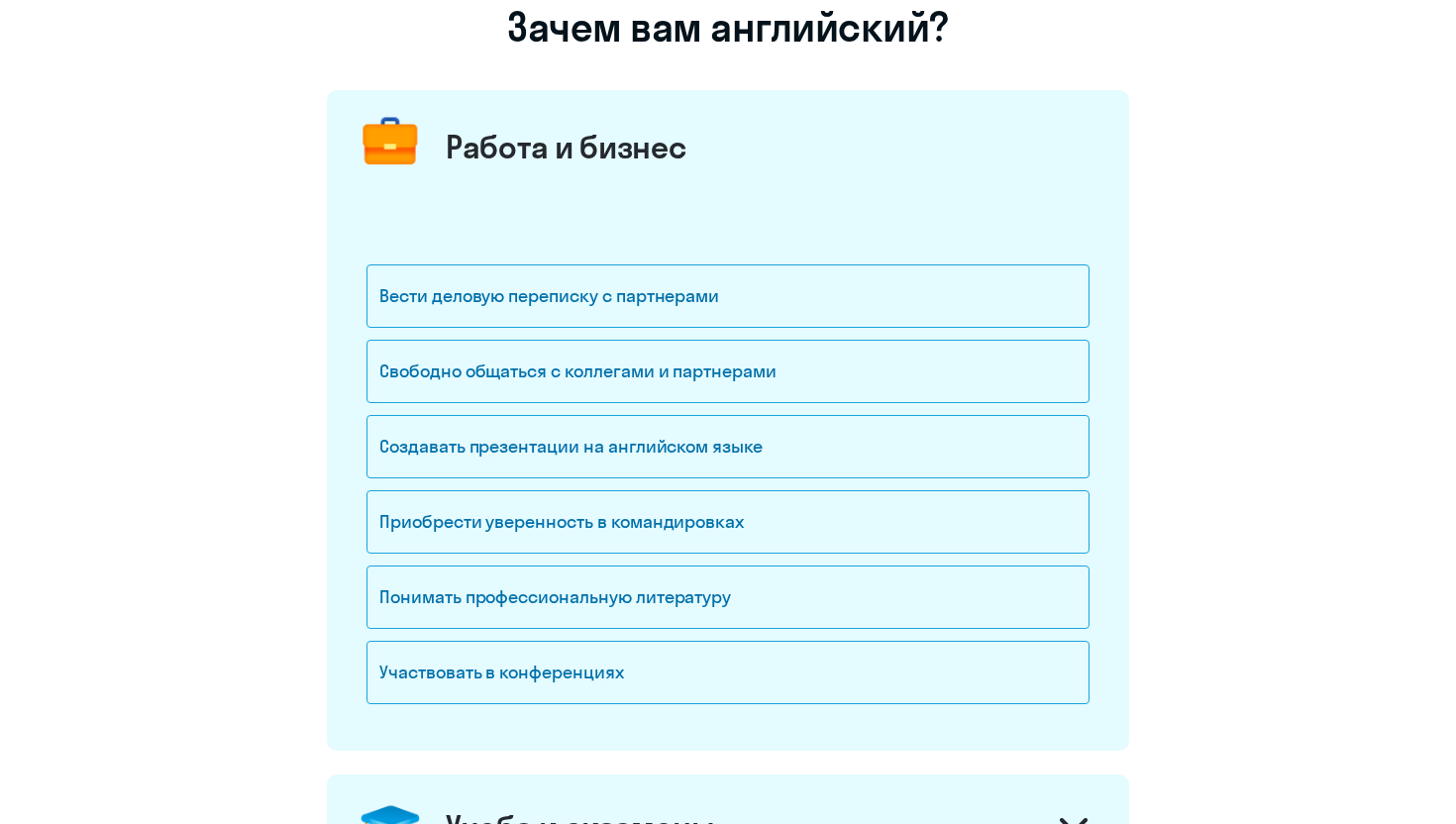 scroll, scrollTop: 170, scrollLeft: 0, axis: vertical 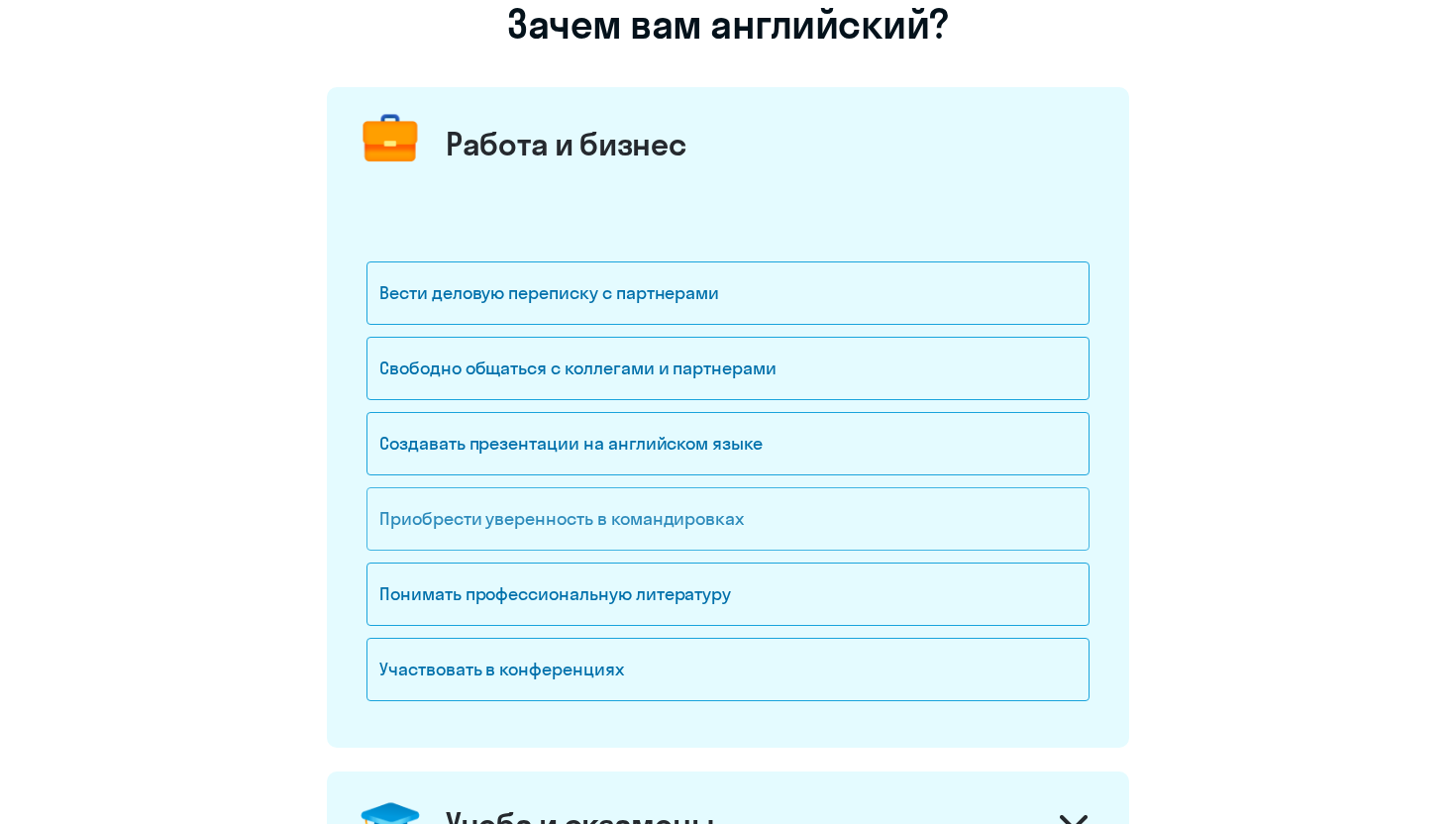 click on "Приобрести уверенность в командировках" 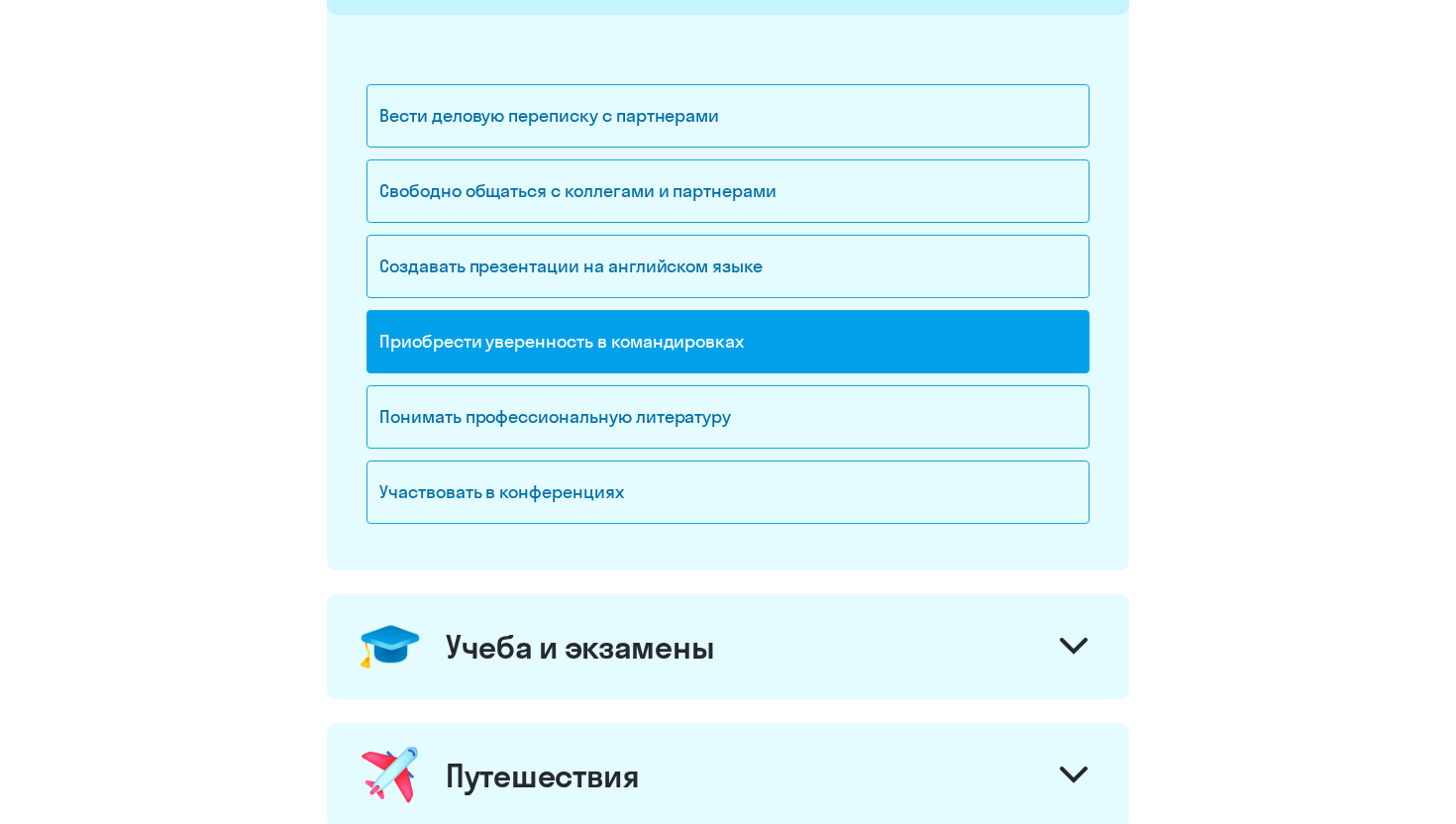 scroll, scrollTop: 552, scrollLeft: 0, axis: vertical 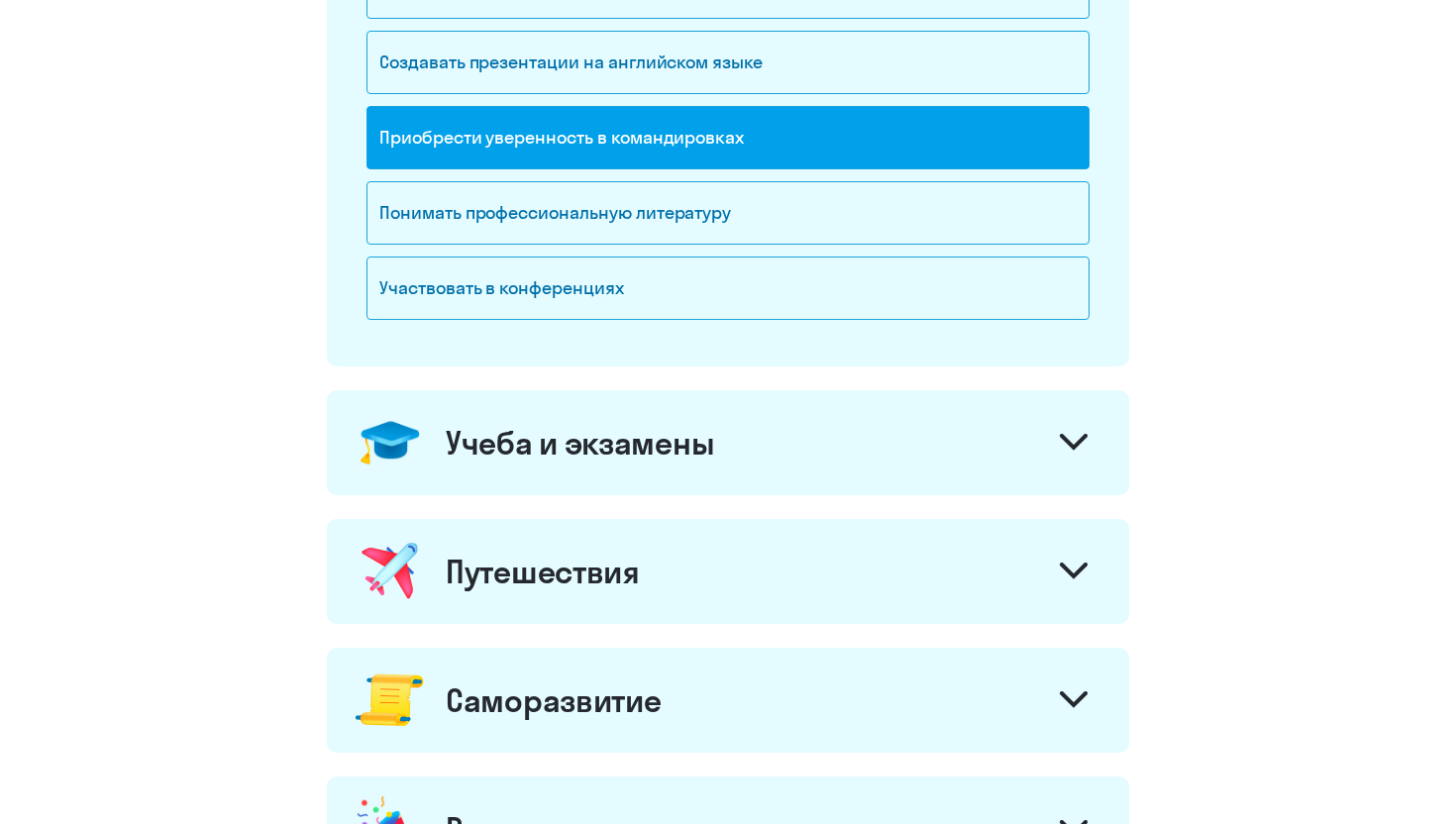 click on "Учеба и экзамены" 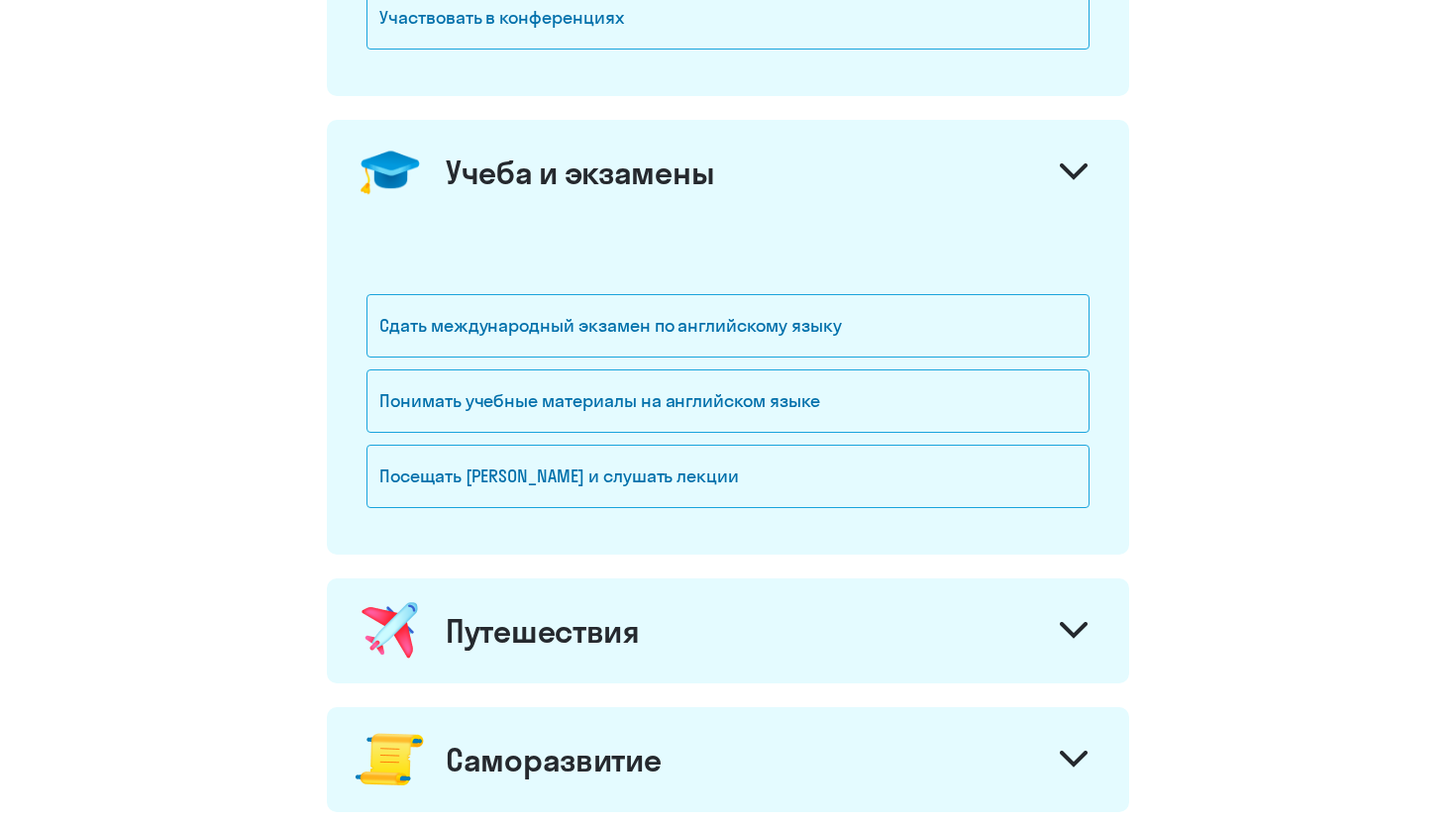 scroll, scrollTop: 831, scrollLeft: 0, axis: vertical 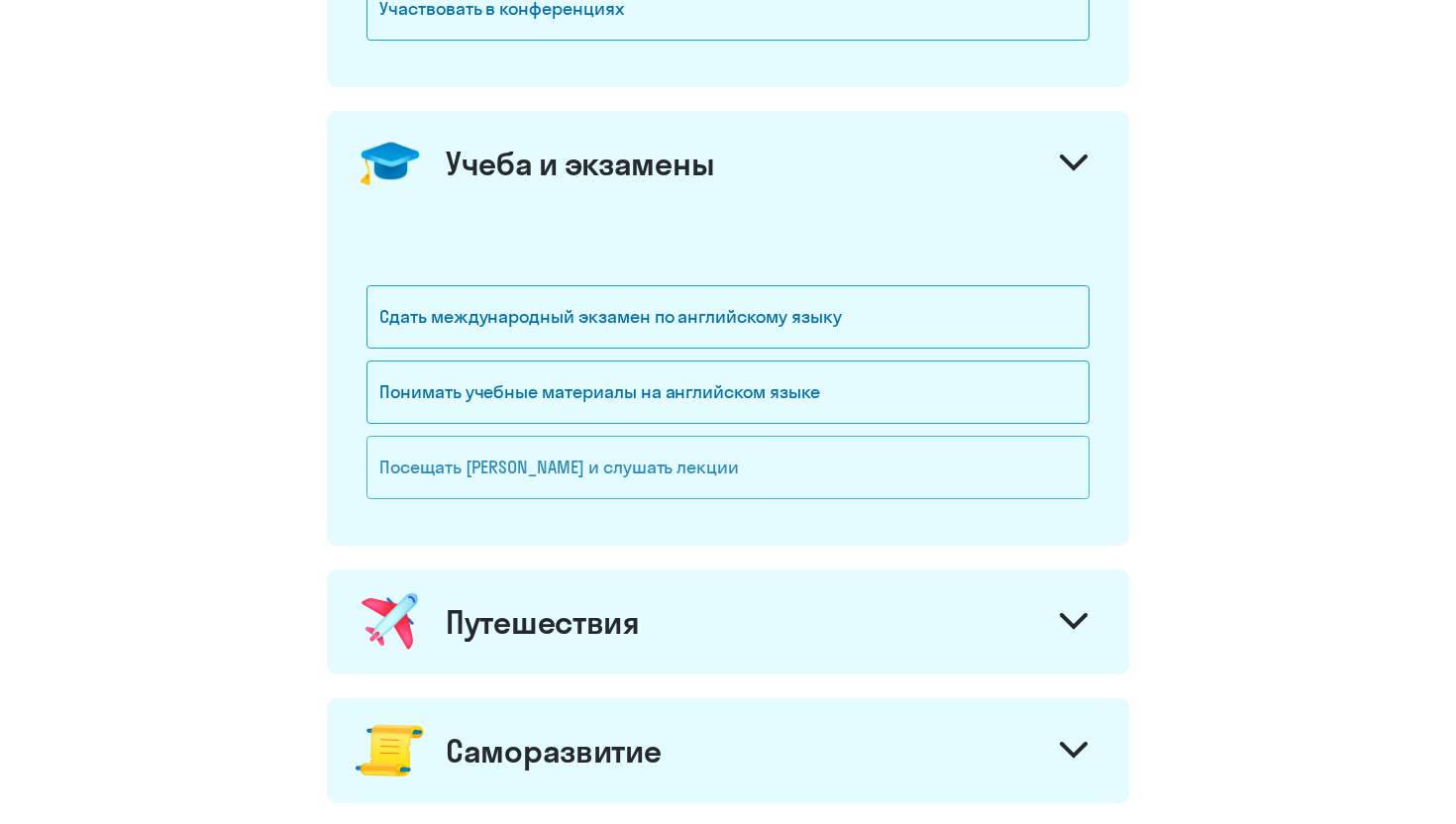 click on "Посещать [PERSON_NAME] и слушать лекции" 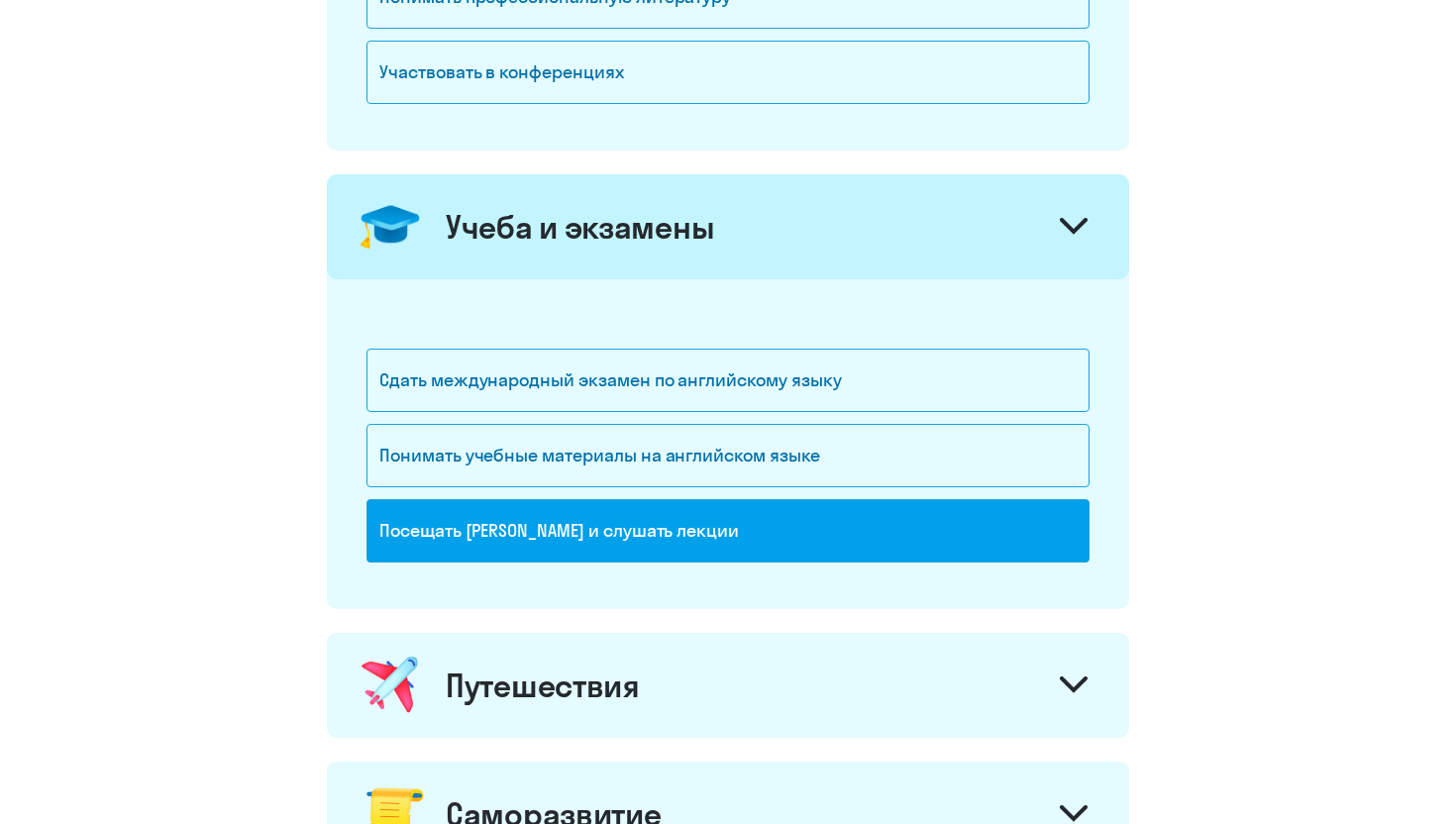 scroll, scrollTop: 1068, scrollLeft: 0, axis: vertical 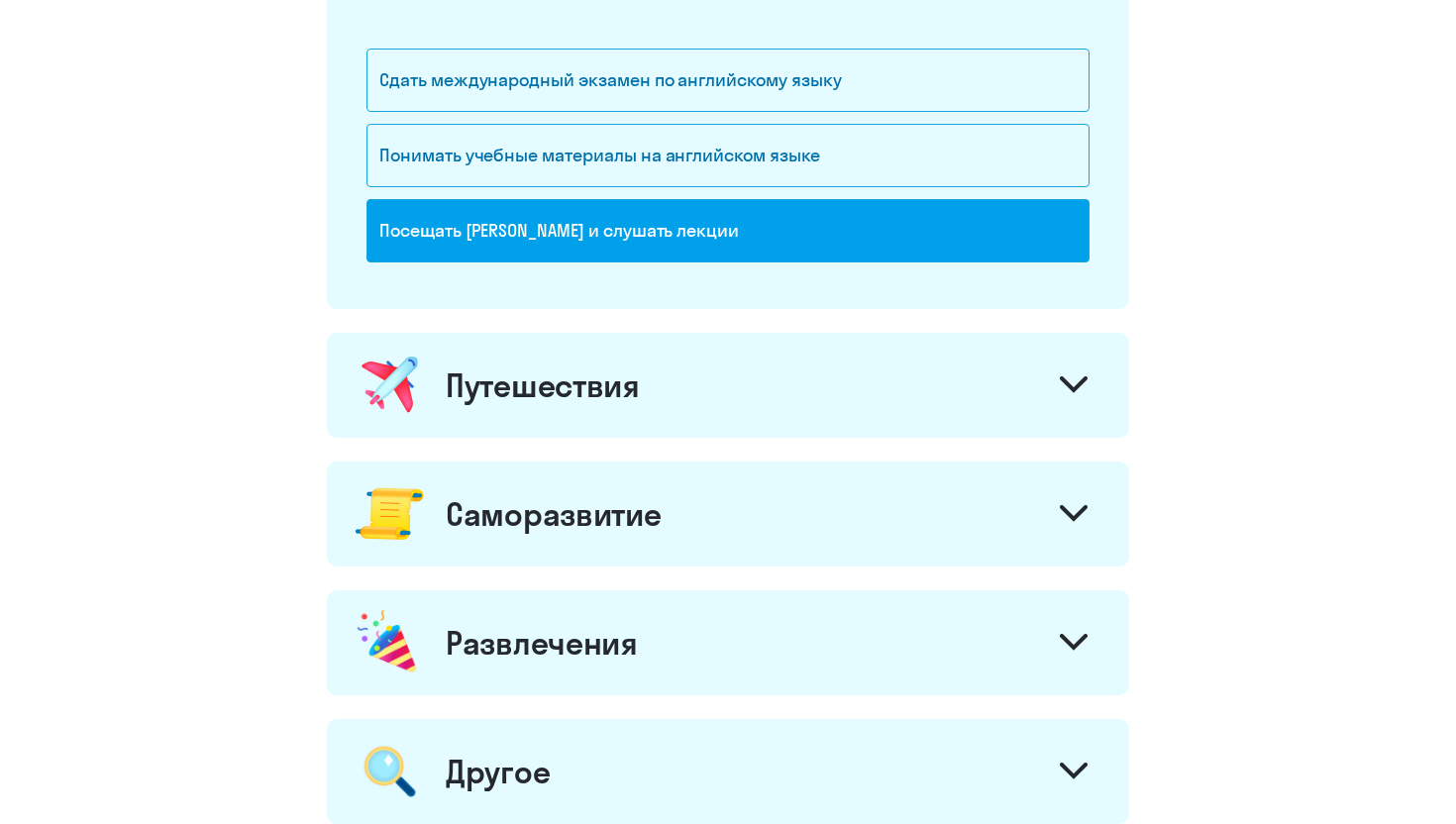 click on "Путешествия" 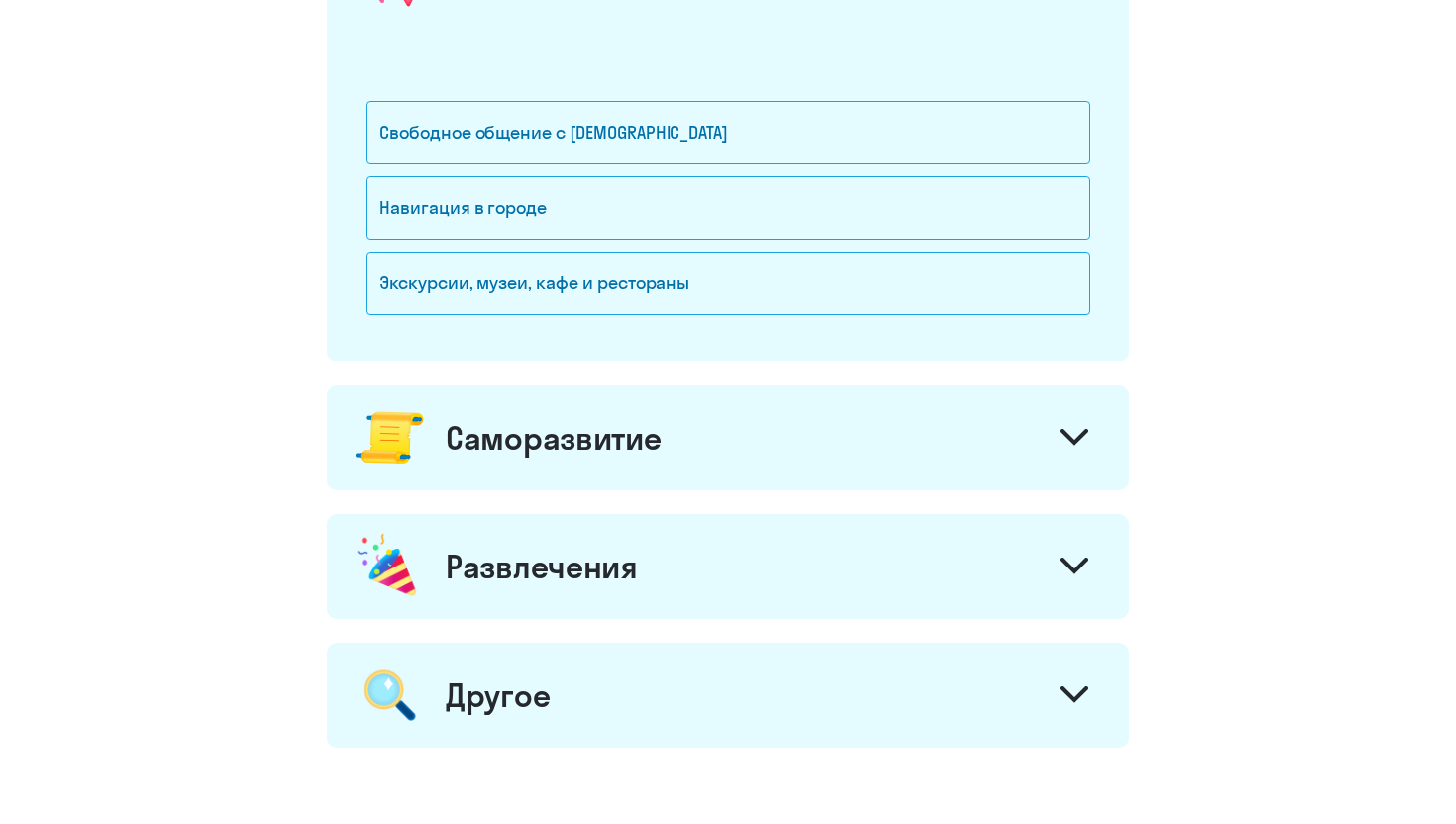 scroll, scrollTop: 1283, scrollLeft: 0, axis: vertical 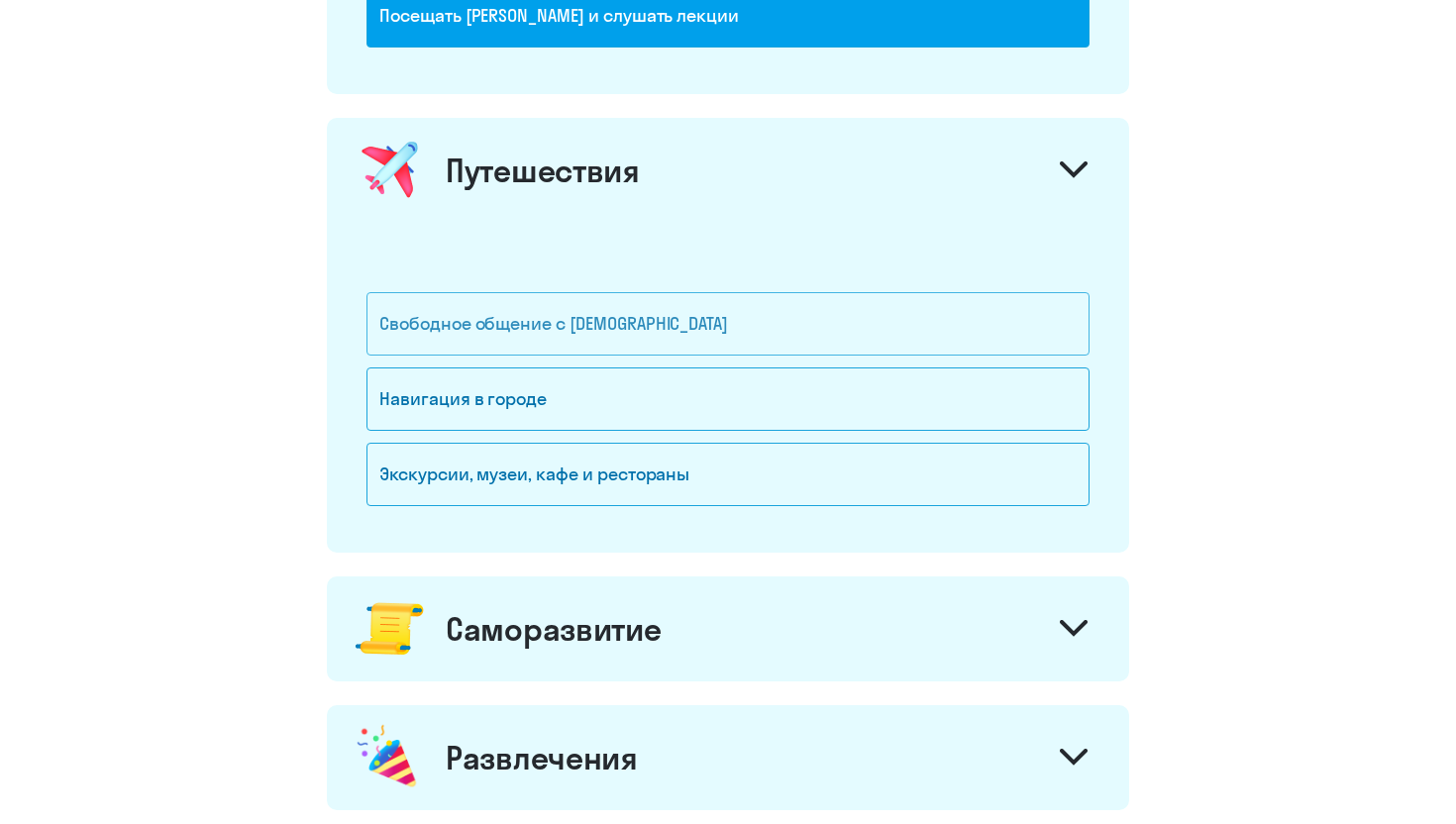 click on "Свободное общение с [DEMOGRAPHIC_DATA]" 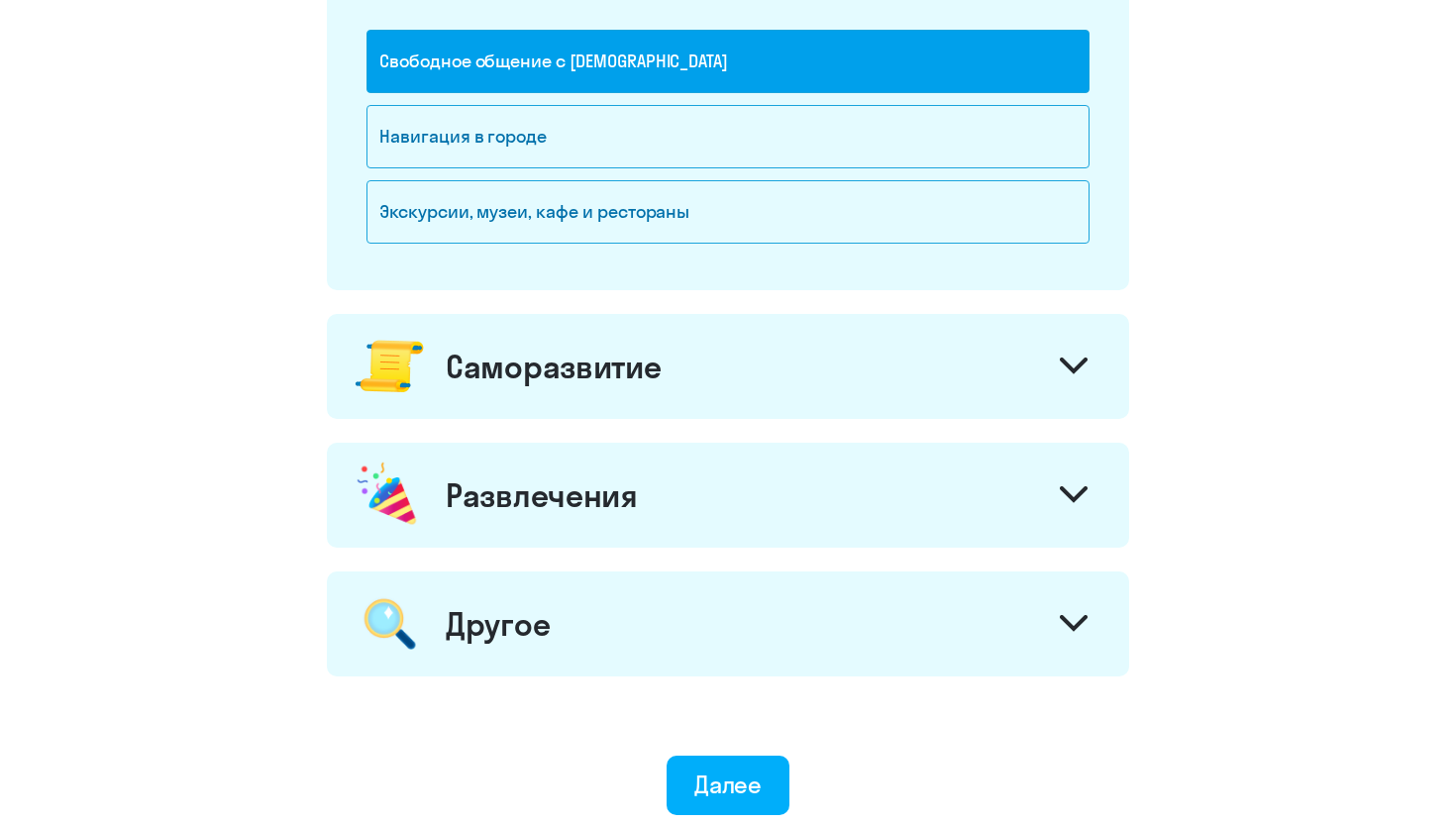 scroll, scrollTop: 1548, scrollLeft: 0, axis: vertical 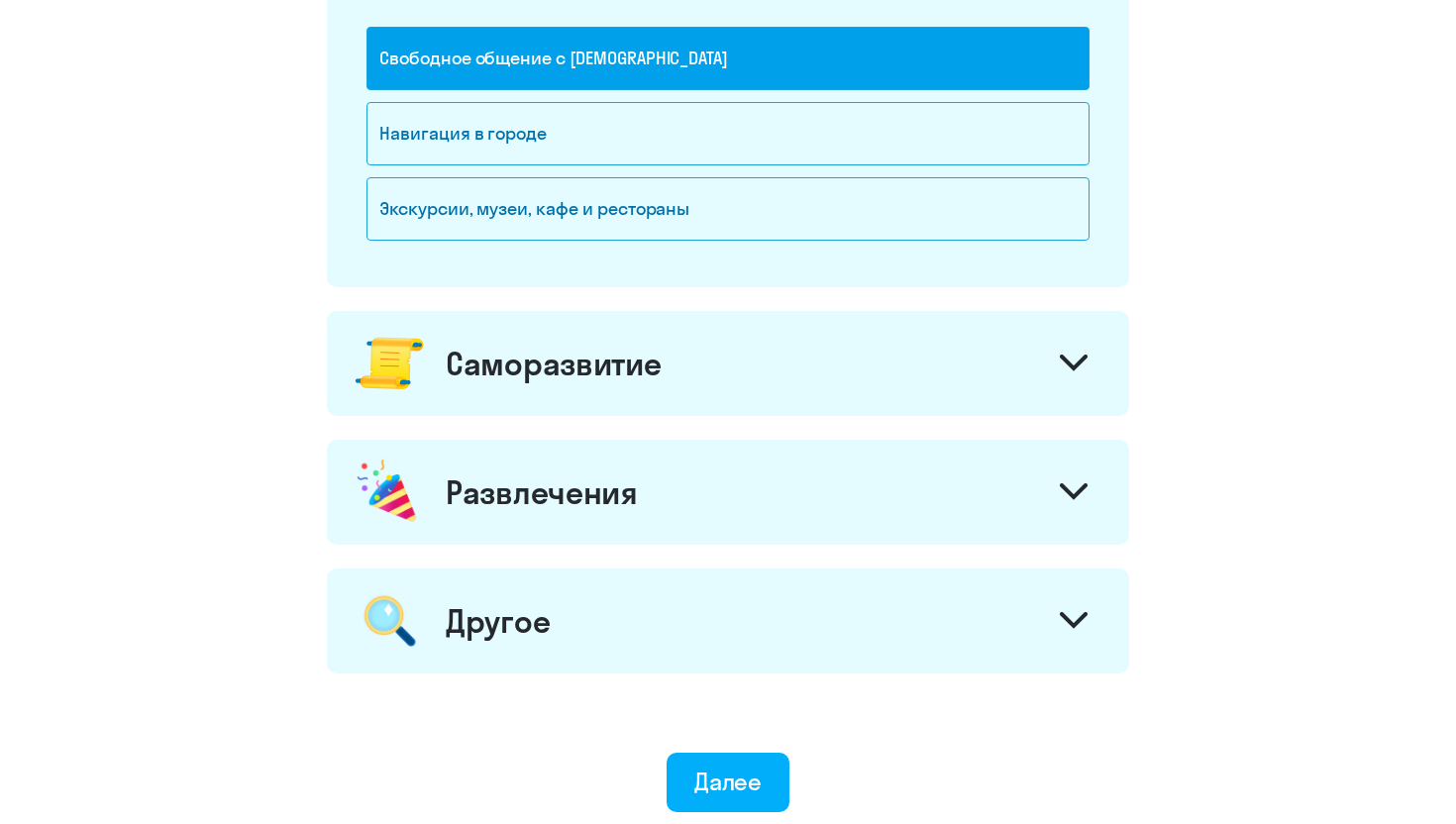 click on "Саморазвитие" 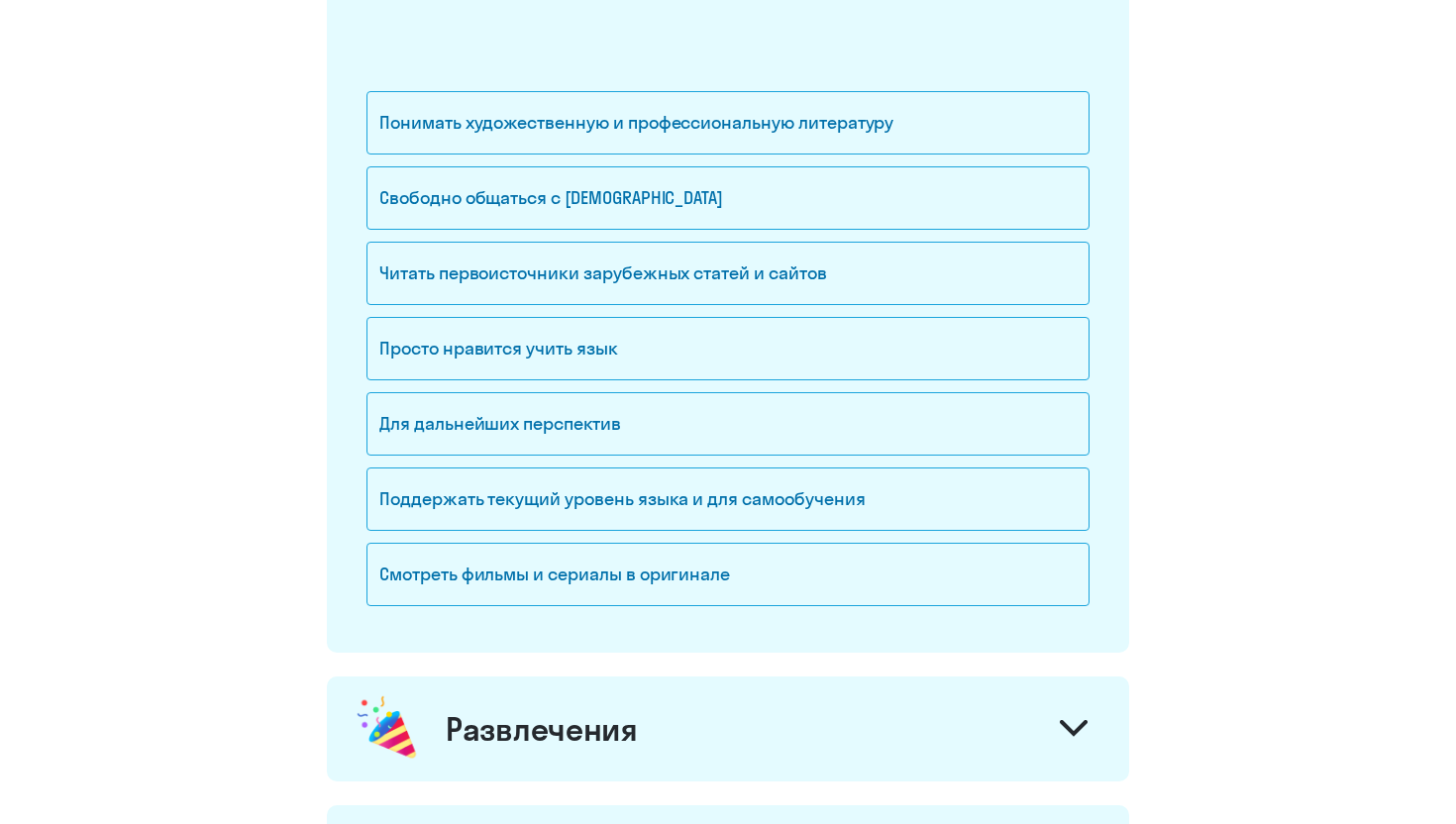 scroll, scrollTop: 1948, scrollLeft: 0, axis: vertical 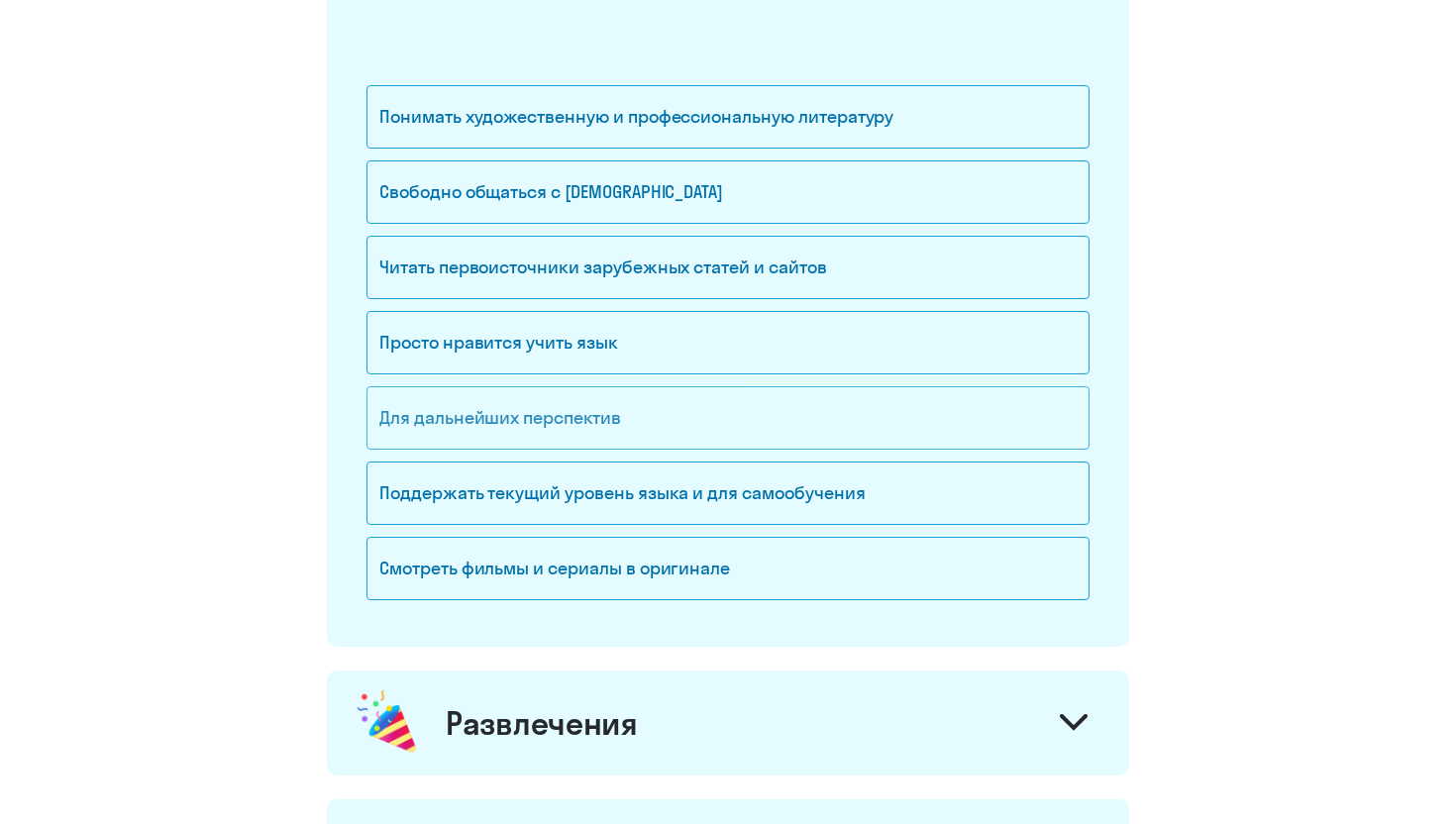 click on "Для дальнейших перспектив" 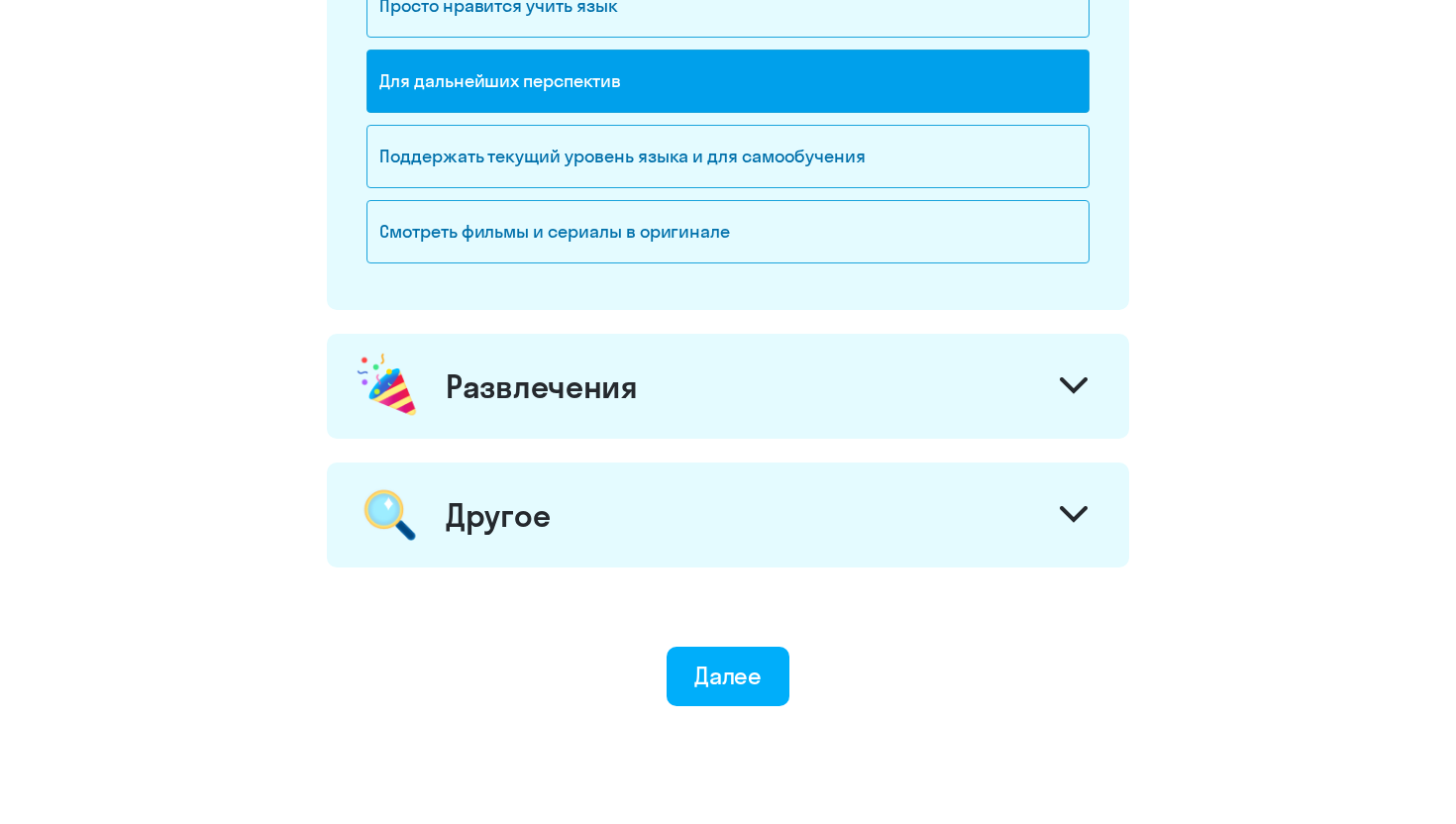 scroll, scrollTop: 2295, scrollLeft: 0, axis: vertical 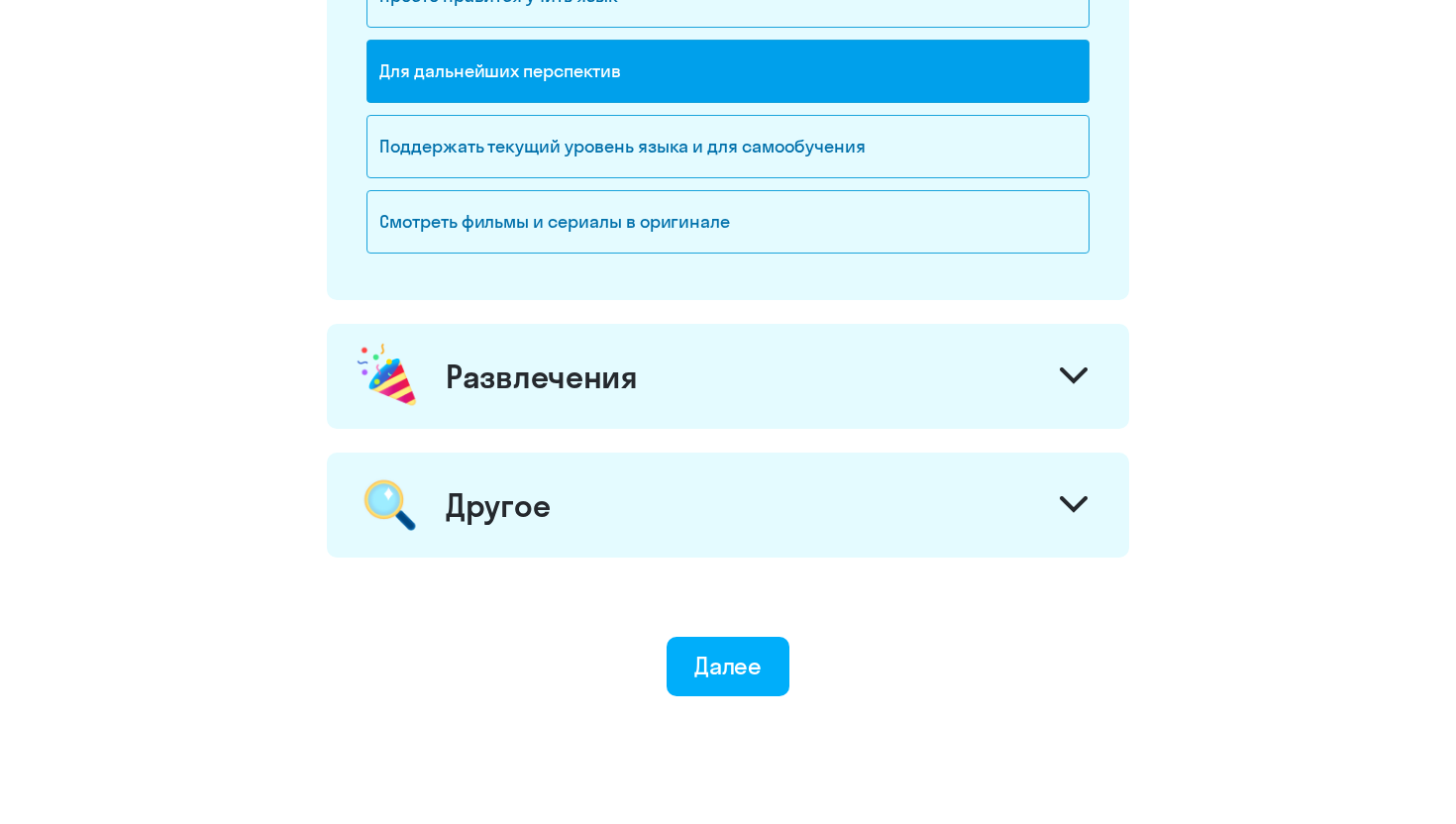 click on "Развлечения" 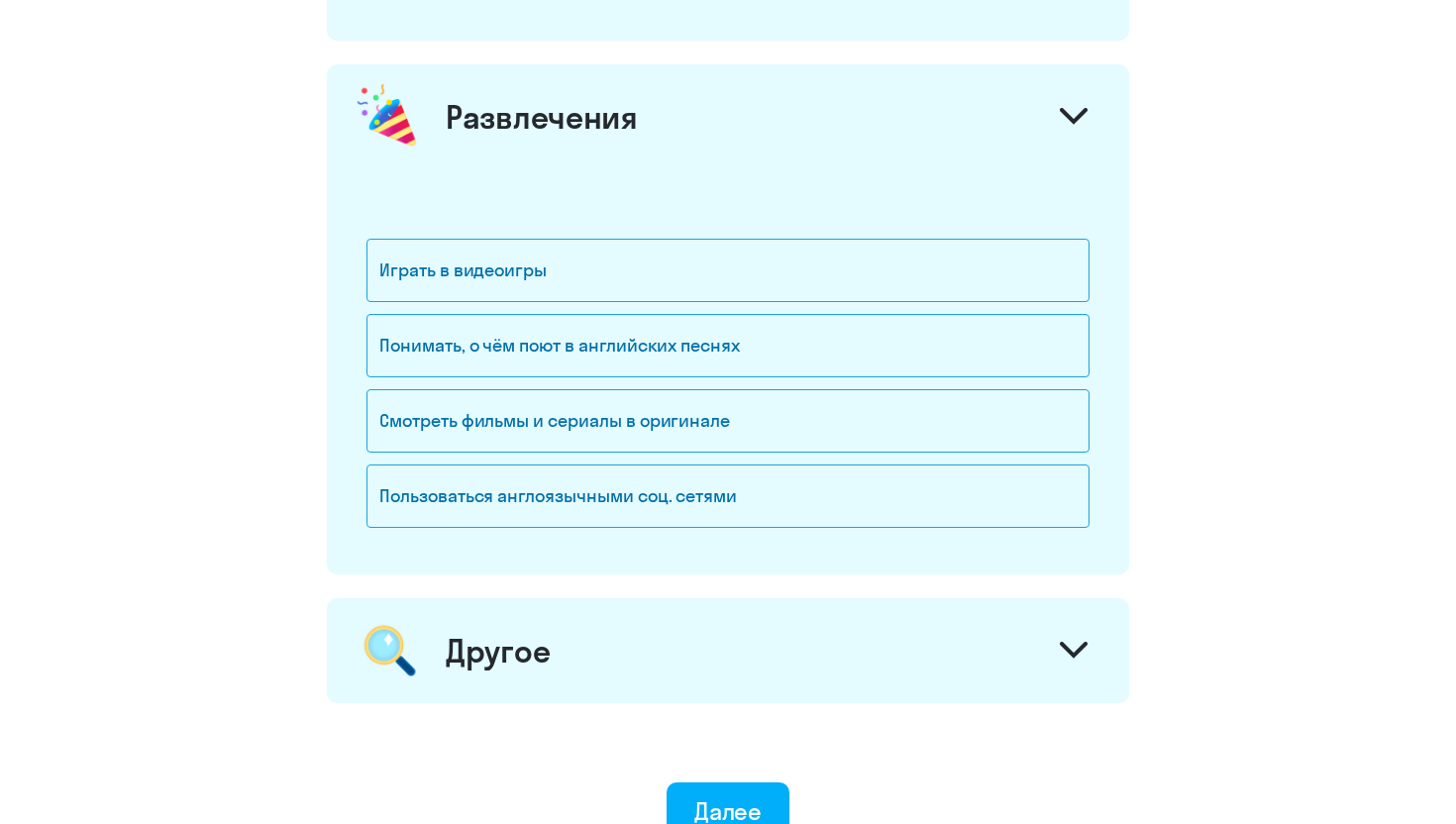 scroll, scrollTop: 2558, scrollLeft: 0, axis: vertical 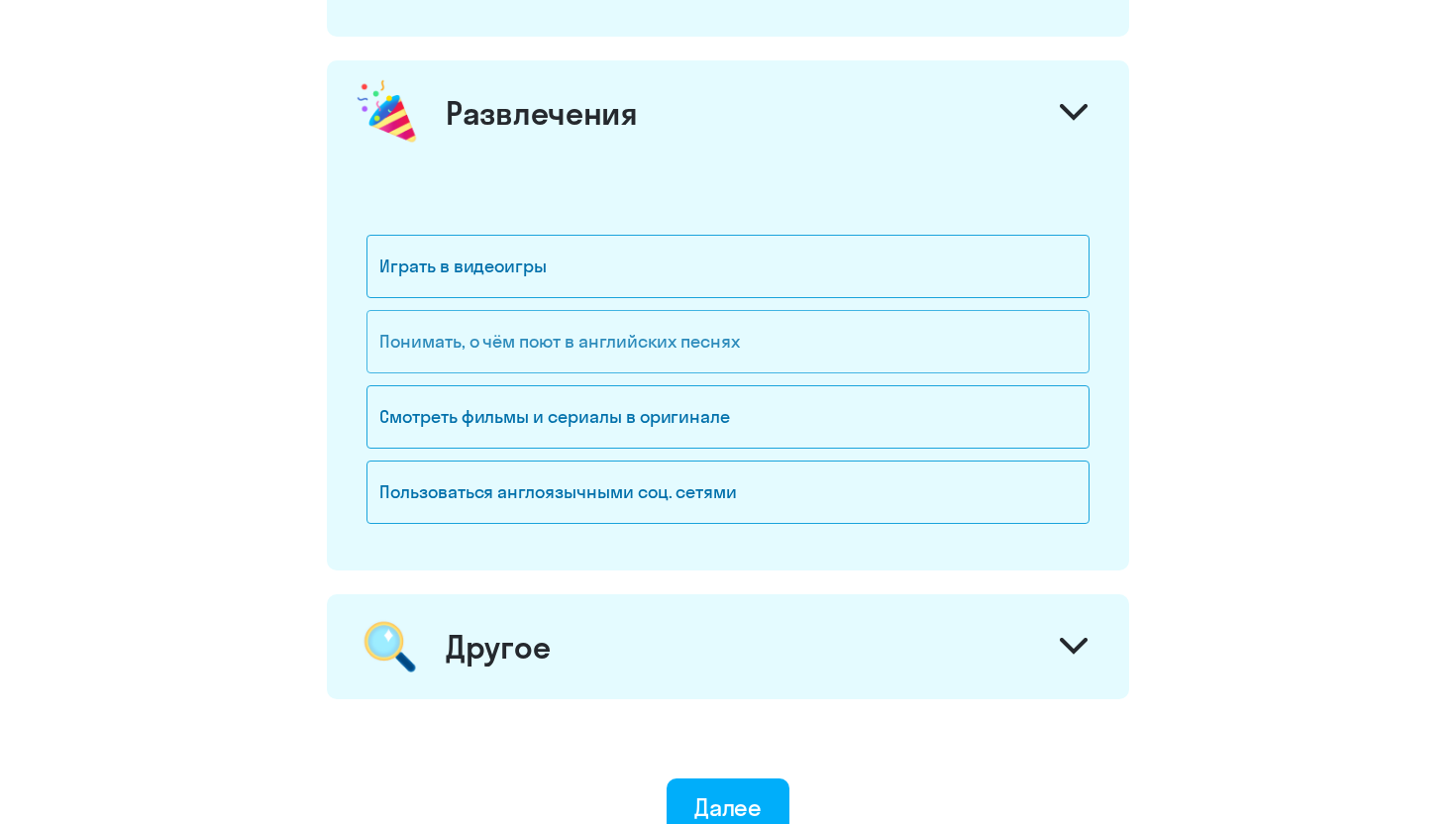 click on "Понимать, о чём поют в английских песнях" 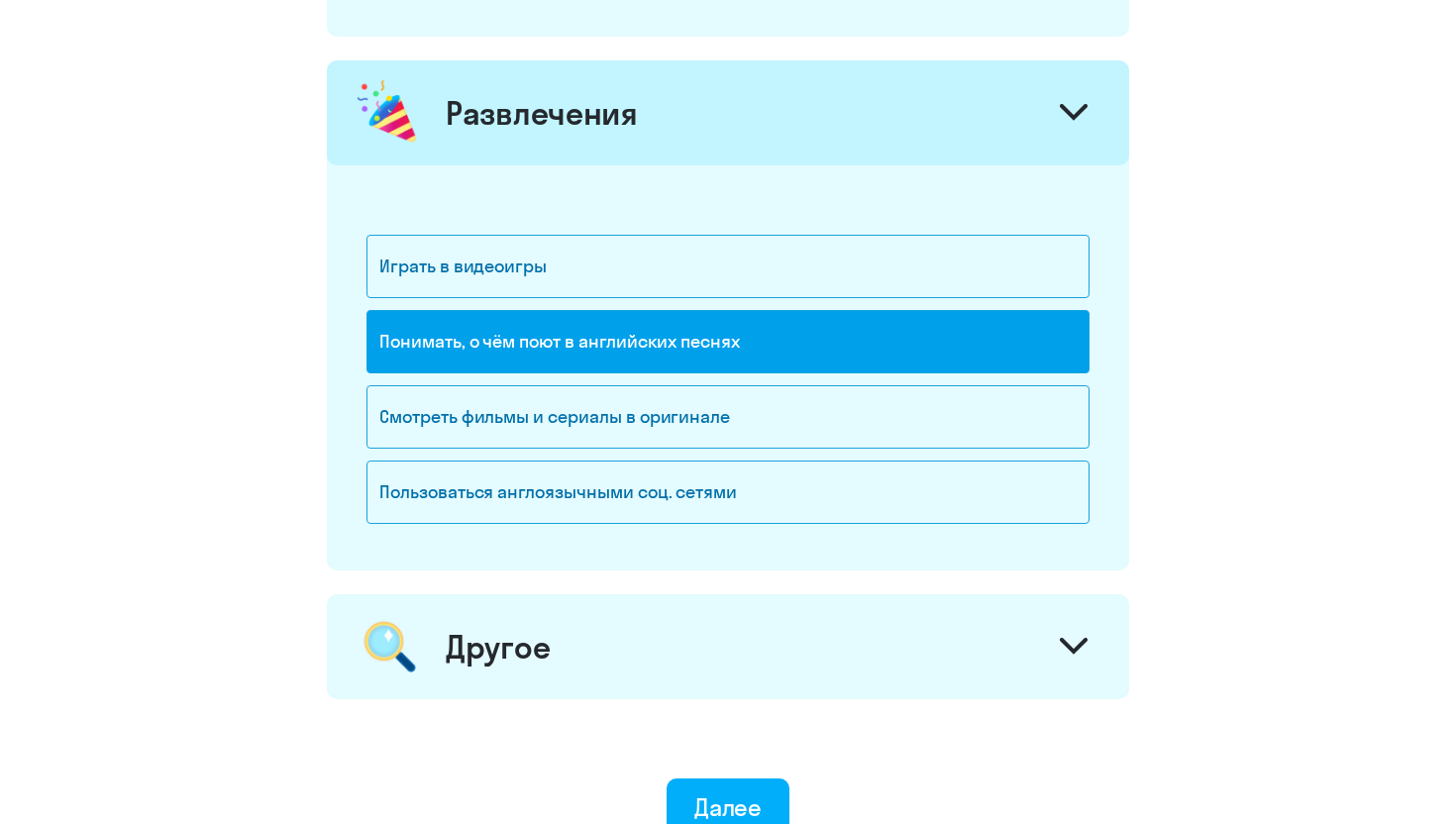 scroll, scrollTop: 2761, scrollLeft: 0, axis: vertical 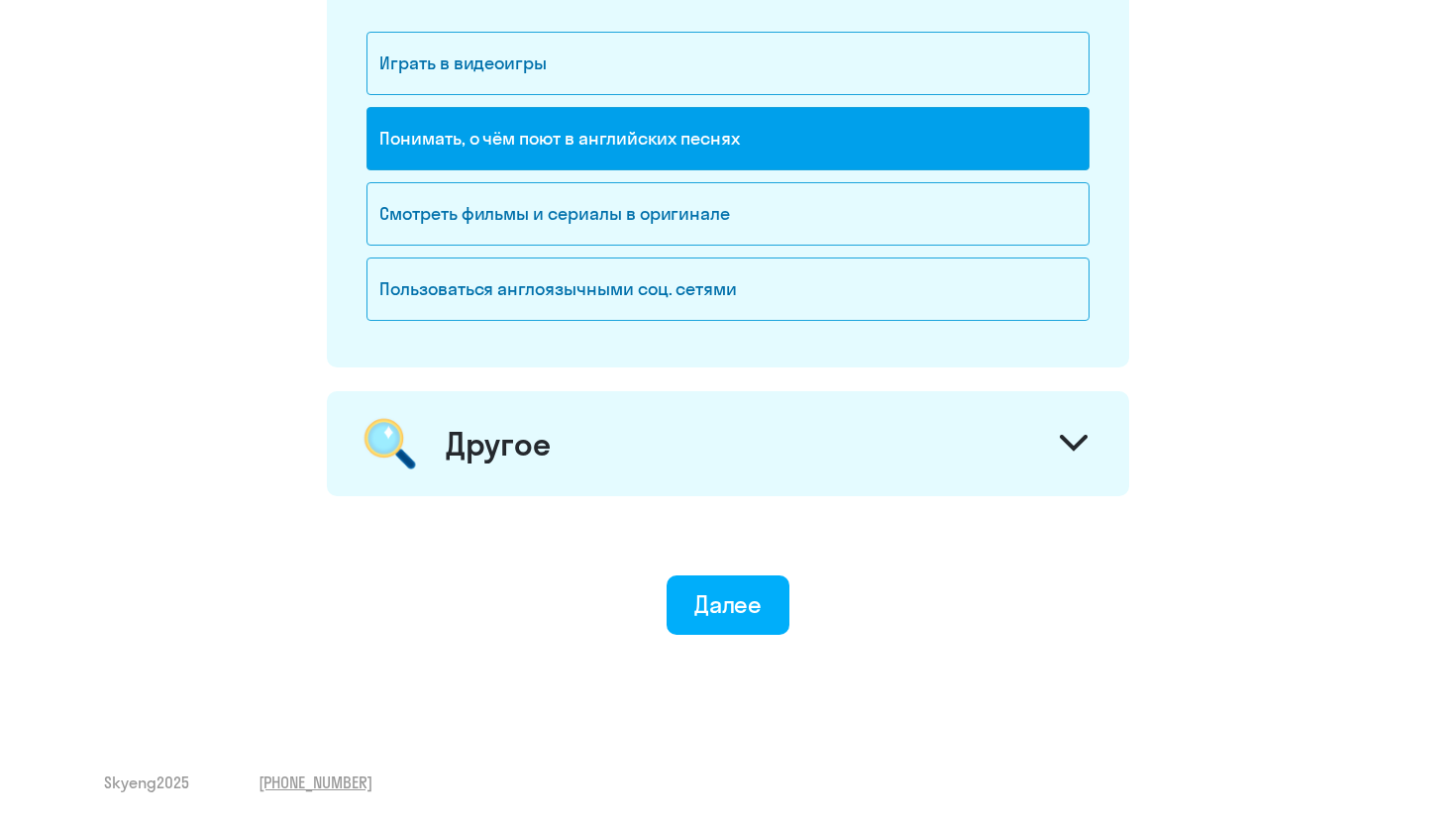 click on "Другое" 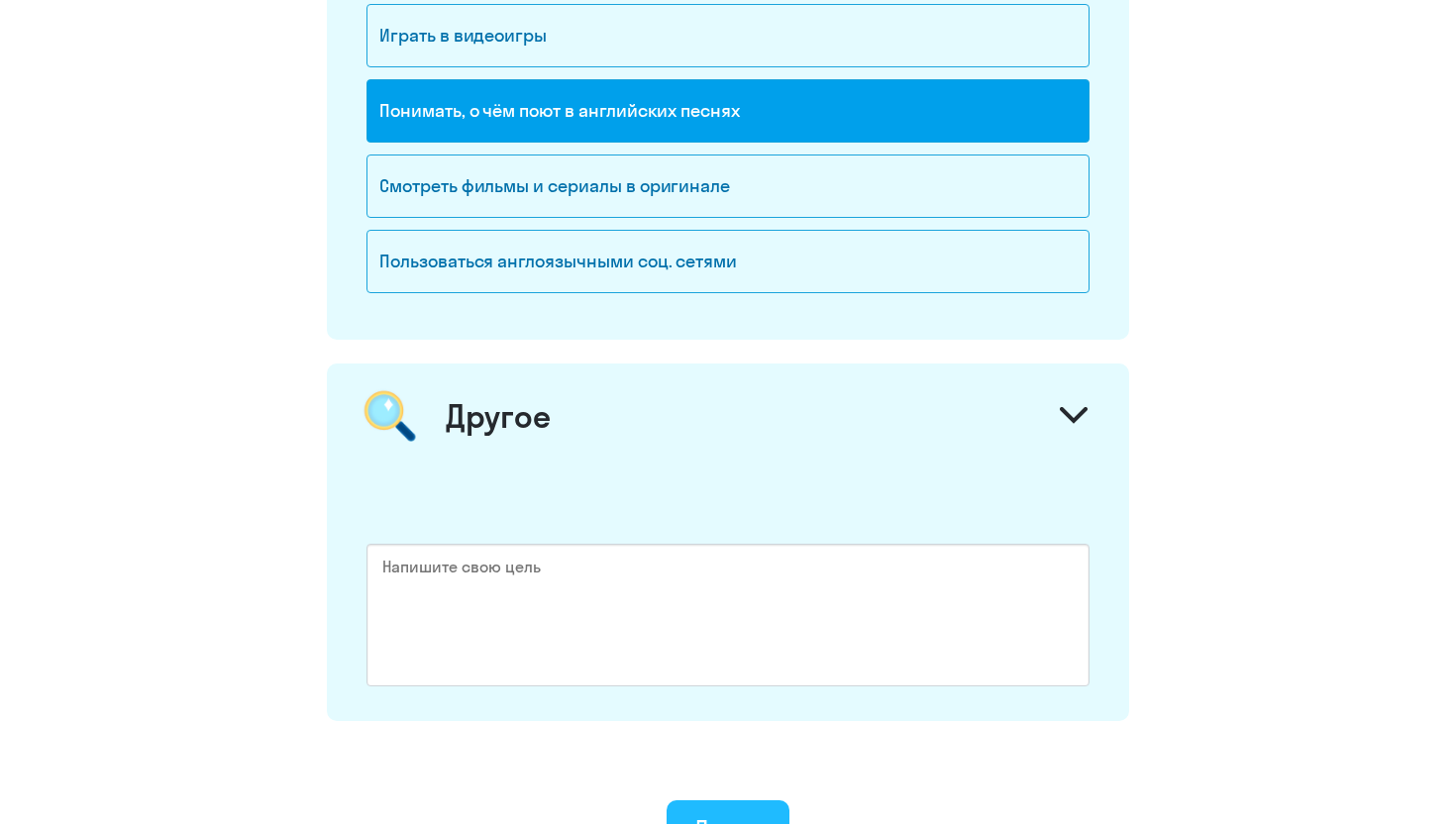 scroll, scrollTop: 3014, scrollLeft: 0, axis: vertical 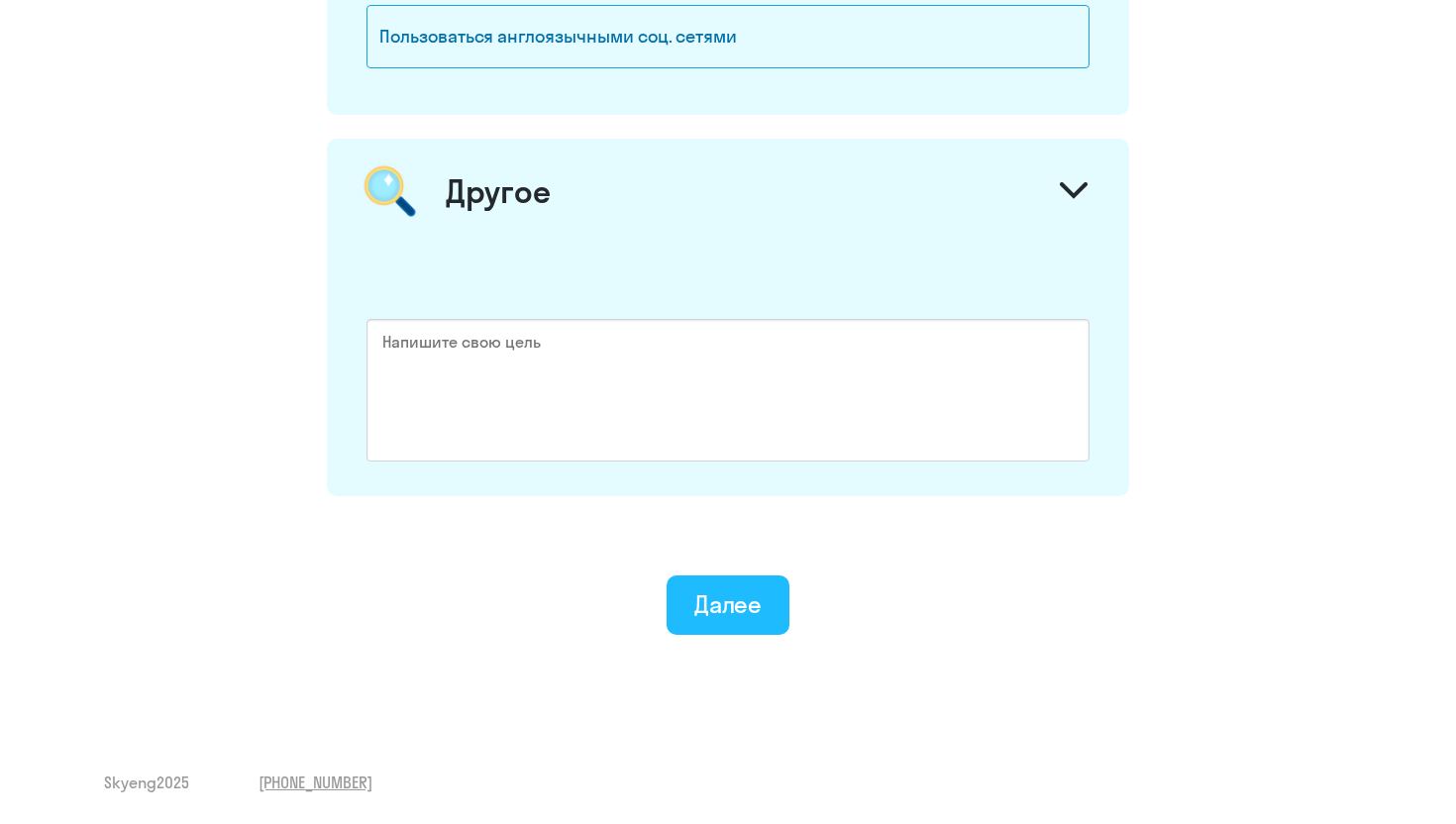 click on "Далее" 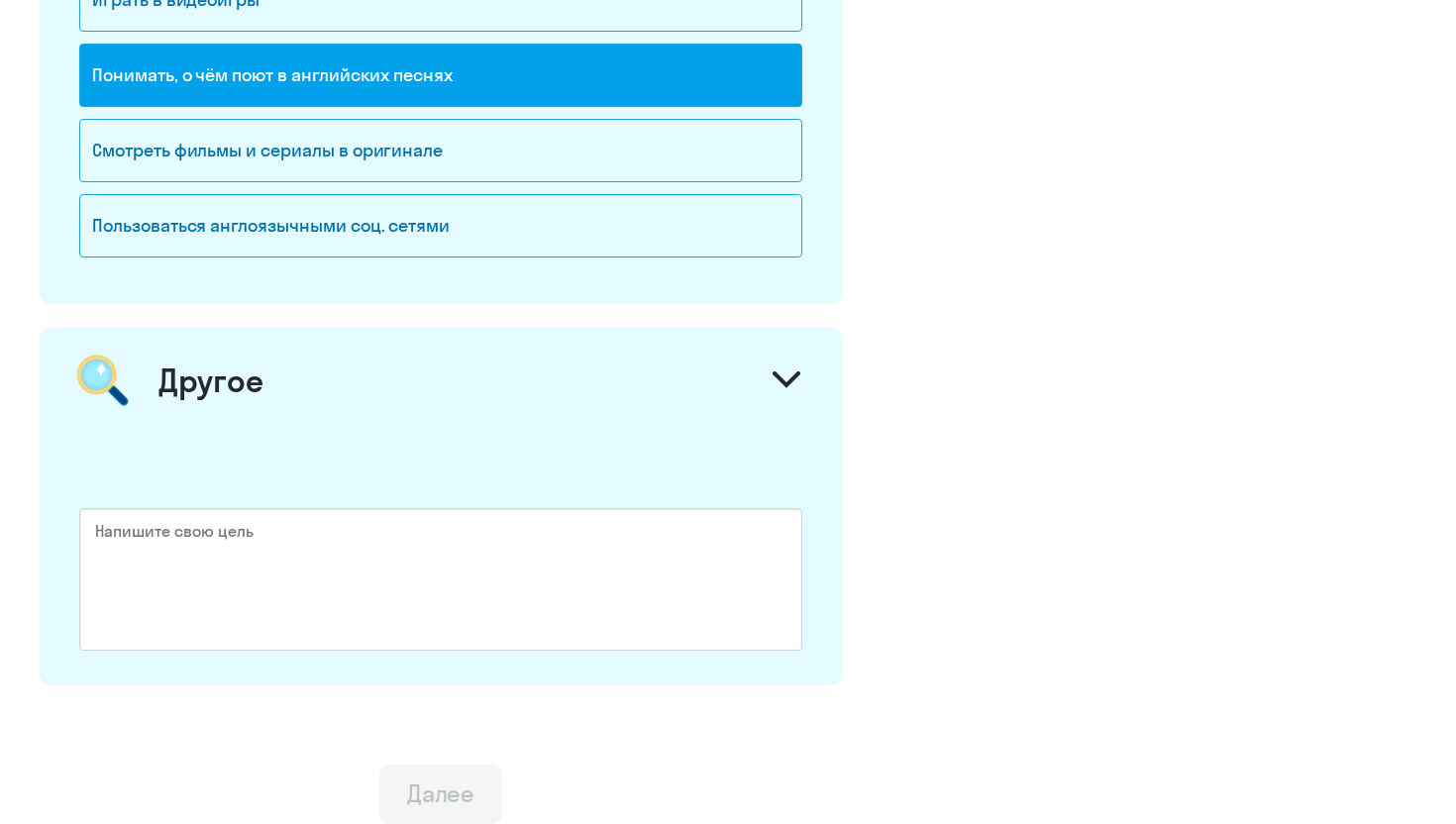 scroll, scrollTop: 0, scrollLeft: 0, axis: both 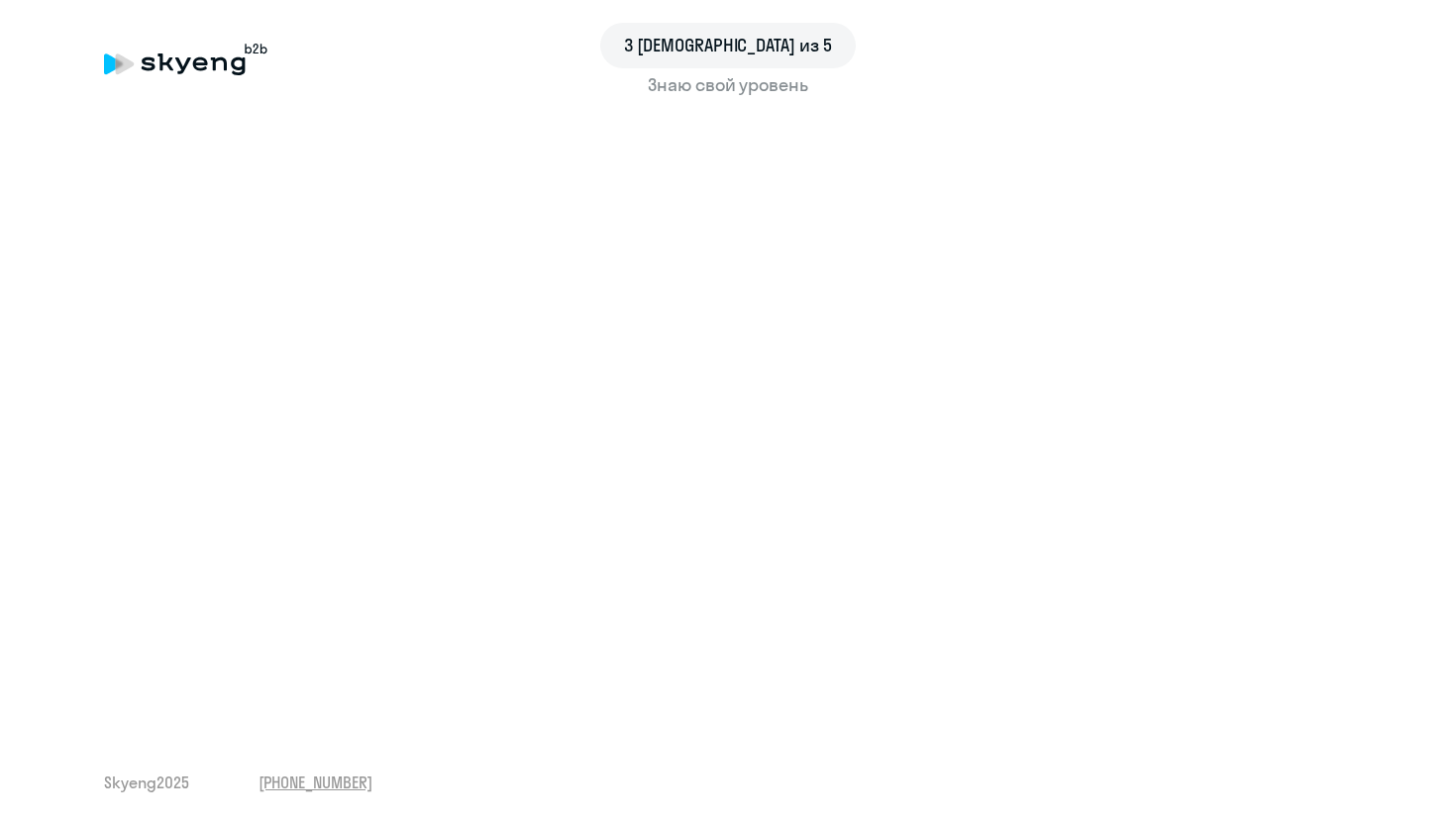 click on "Знаю свой уровень" at bounding box center [728, 85] 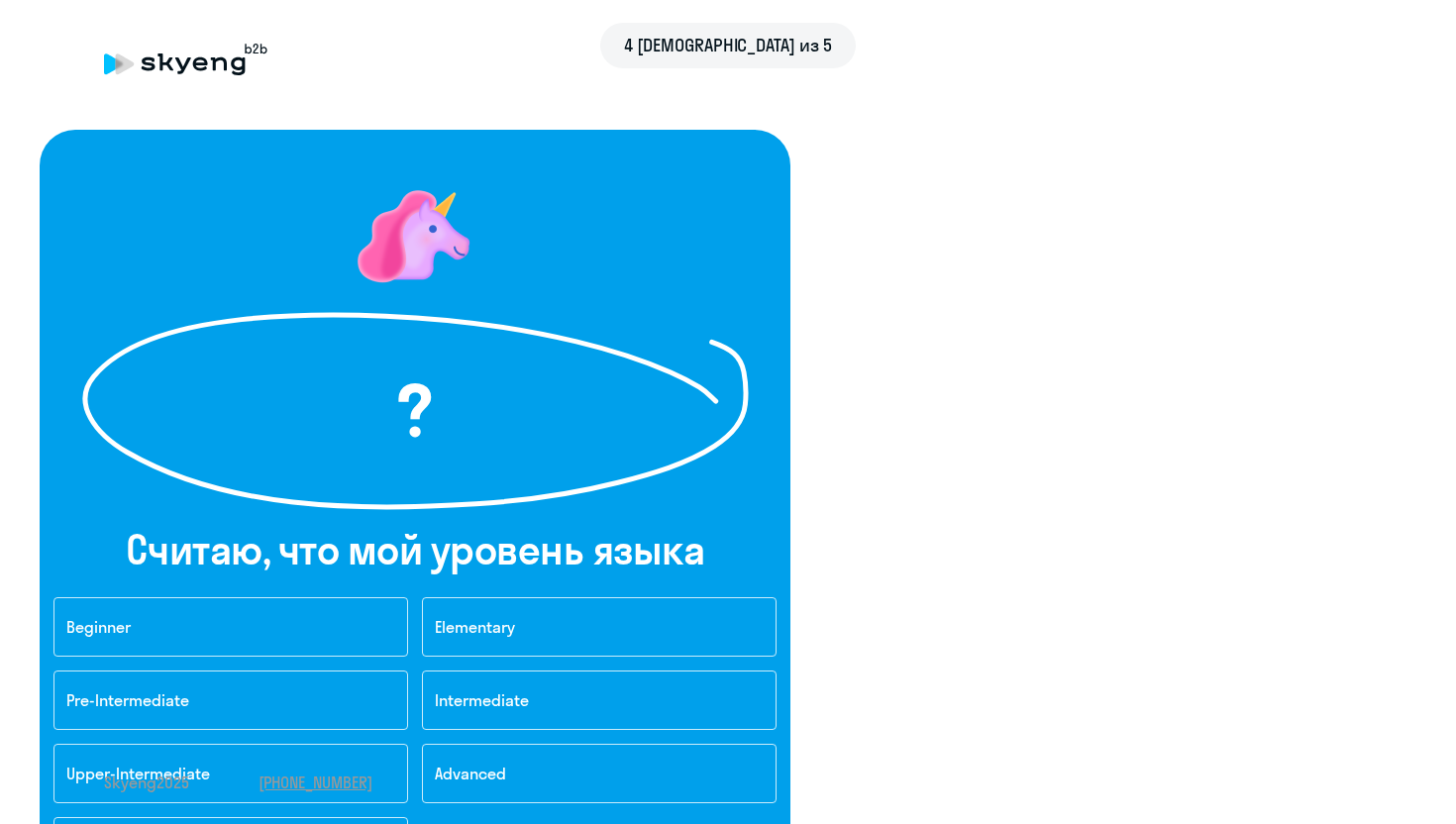 click on "4 [DEMOGRAPHIC_DATA] из 5
? Cчитаю, что мой уровень языка Beginner Elementary Pre-Intermediate Intermediate Upper-Intermediate Advanced Proficiency  Далее  Skyeng  2025  [PHONE_NUMBER]" at bounding box center [728, 412] 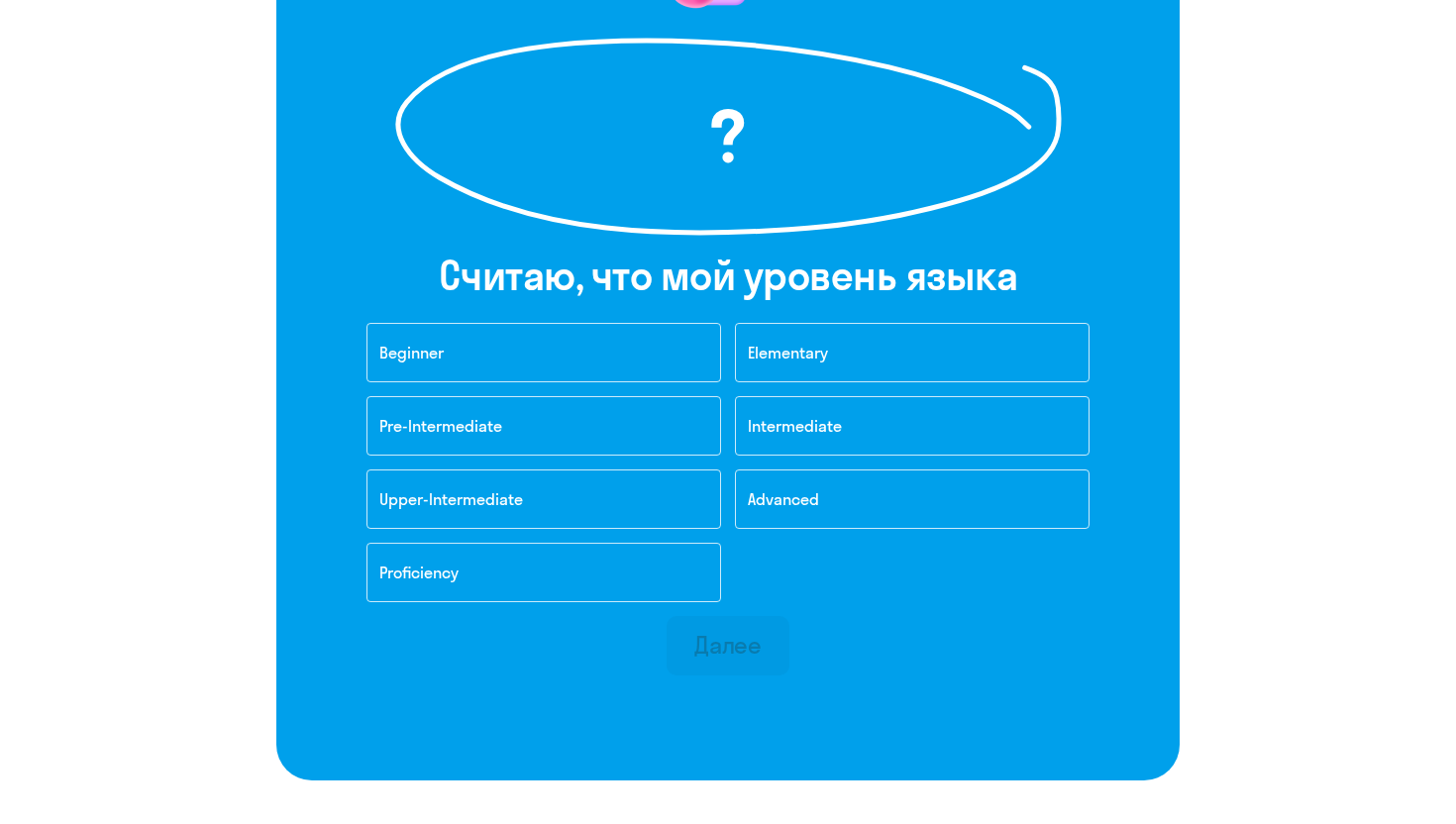 scroll, scrollTop: 276, scrollLeft: 0, axis: vertical 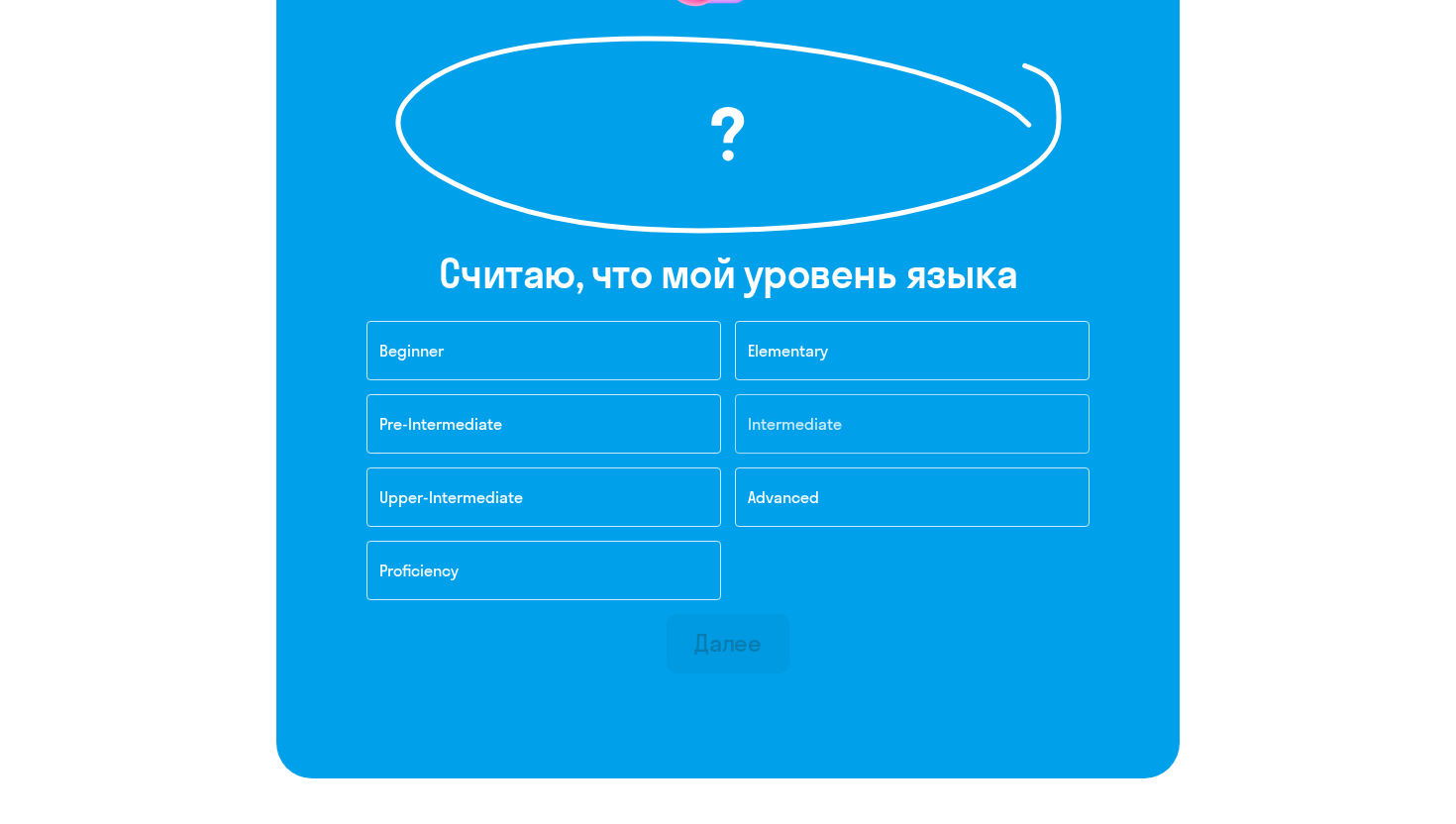 click on "Intermediate" 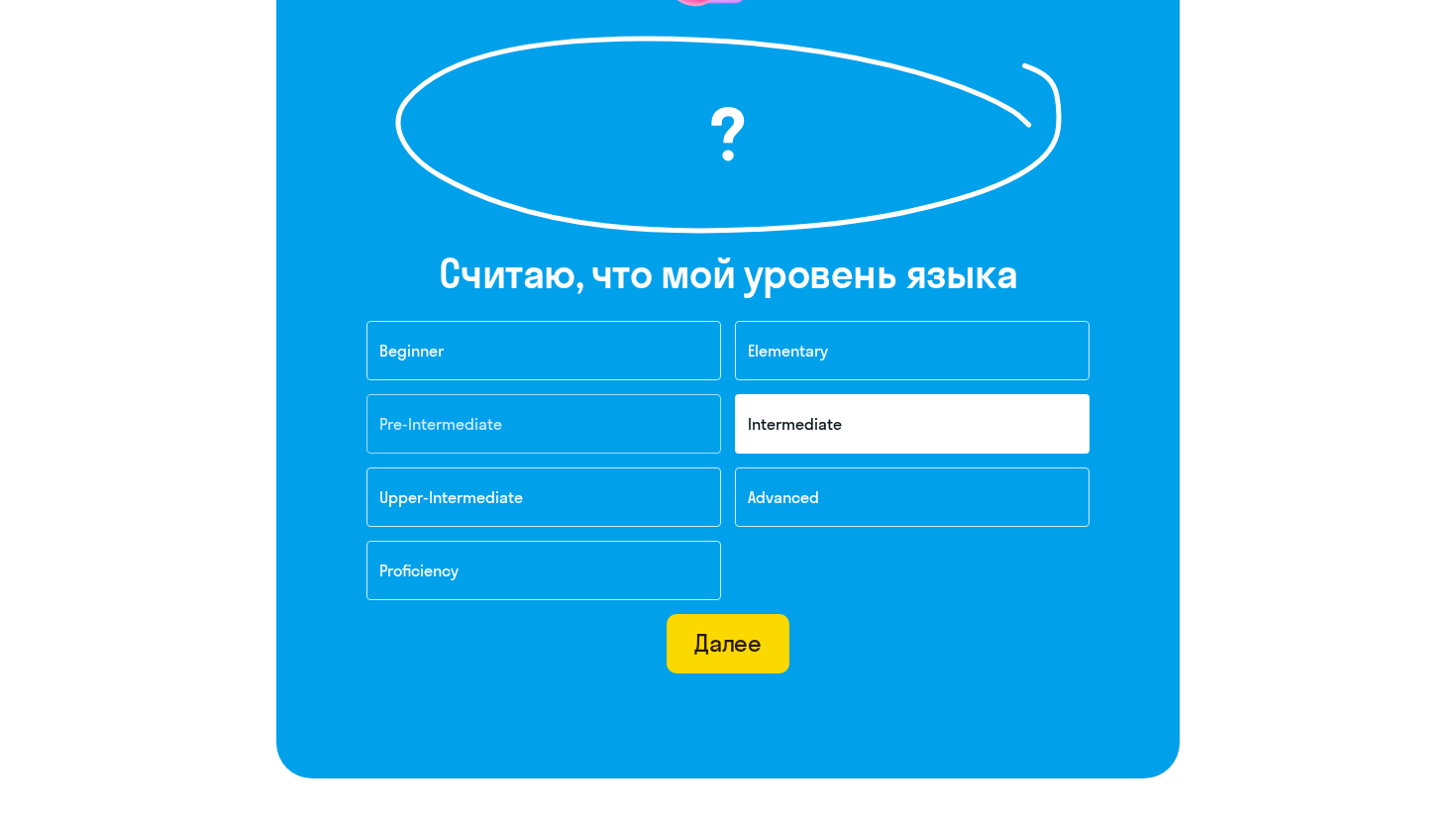 click on "Pre-Intermediate" 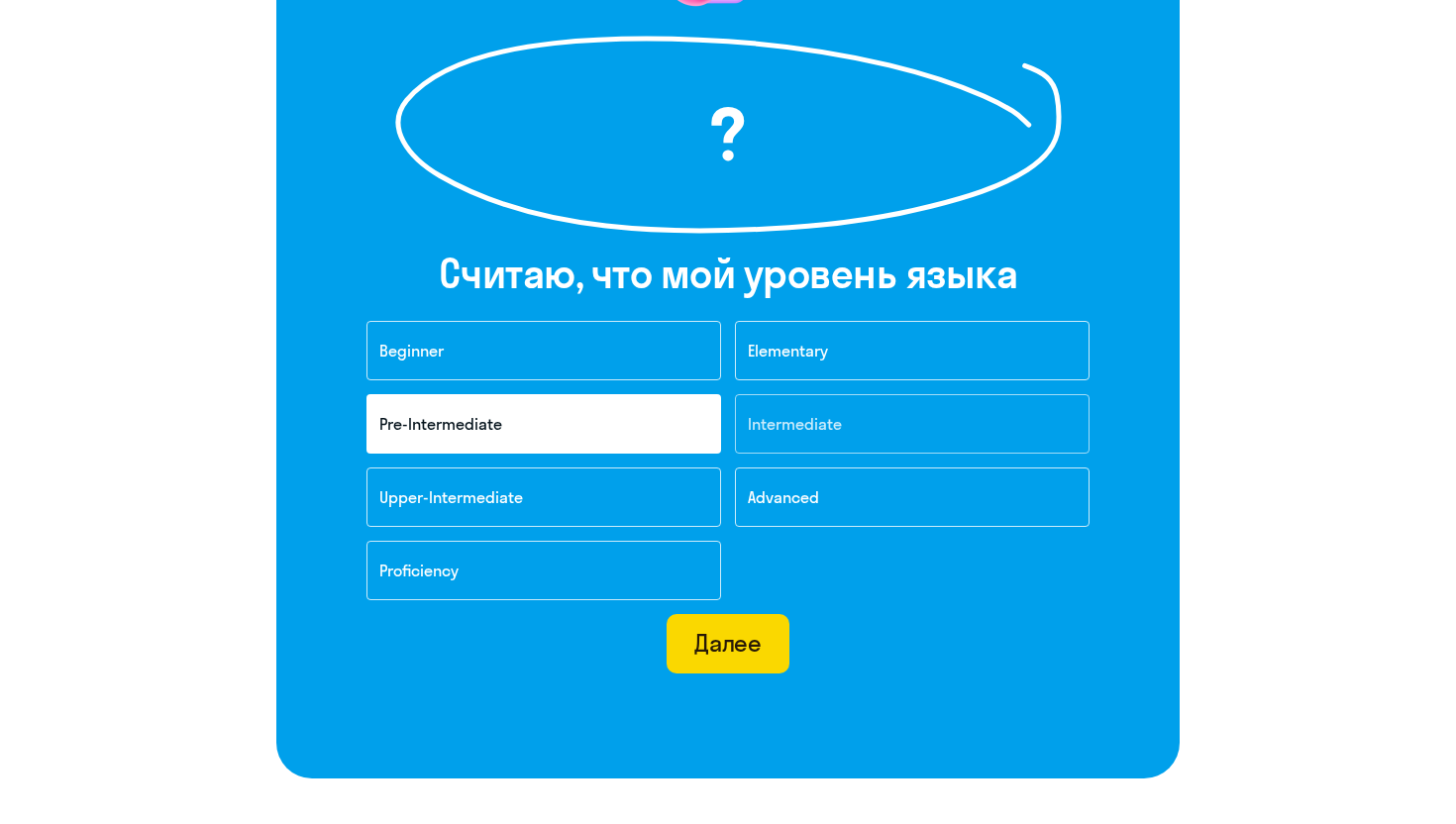 click on "Intermediate" 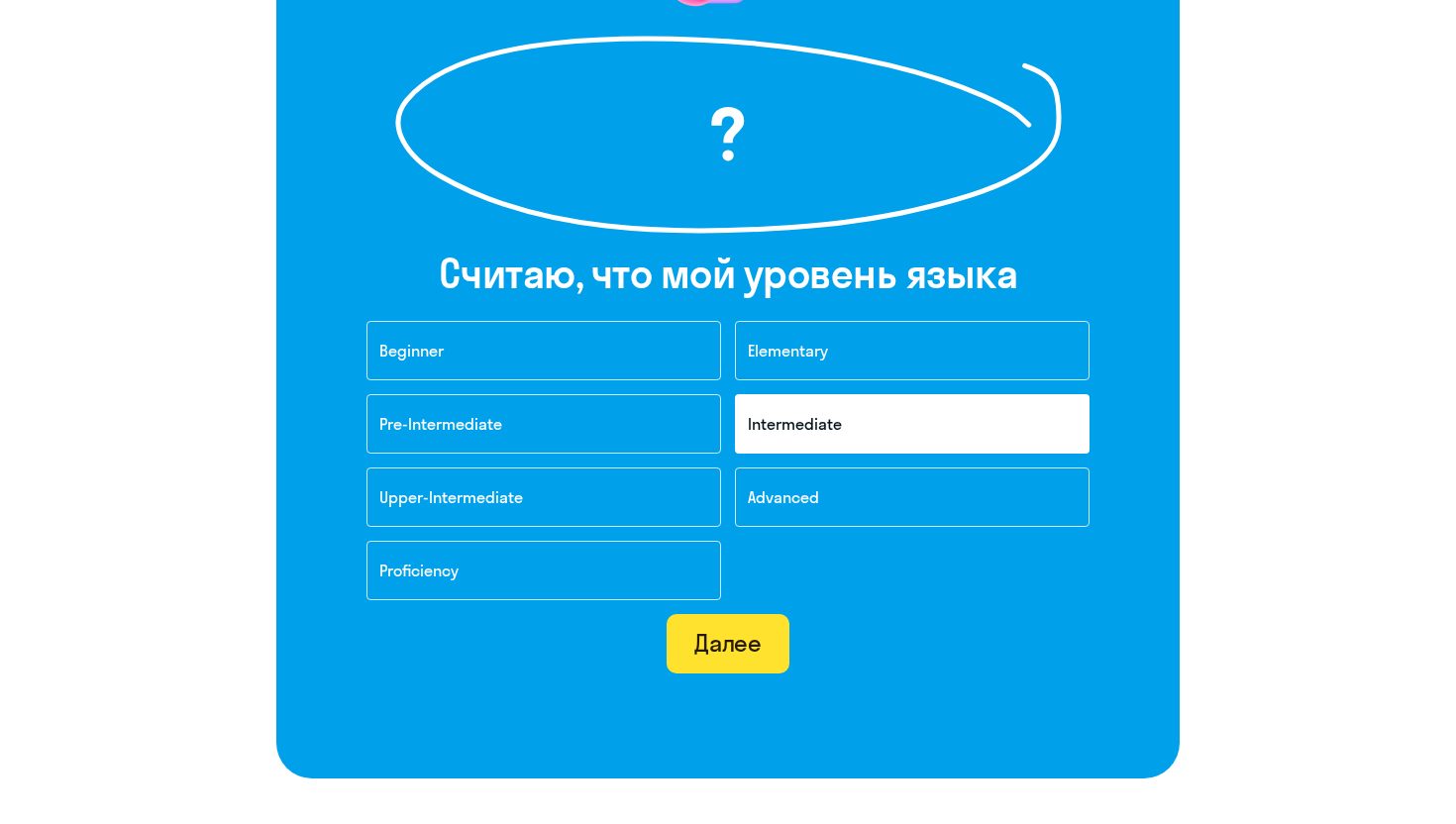 click on "Далее" 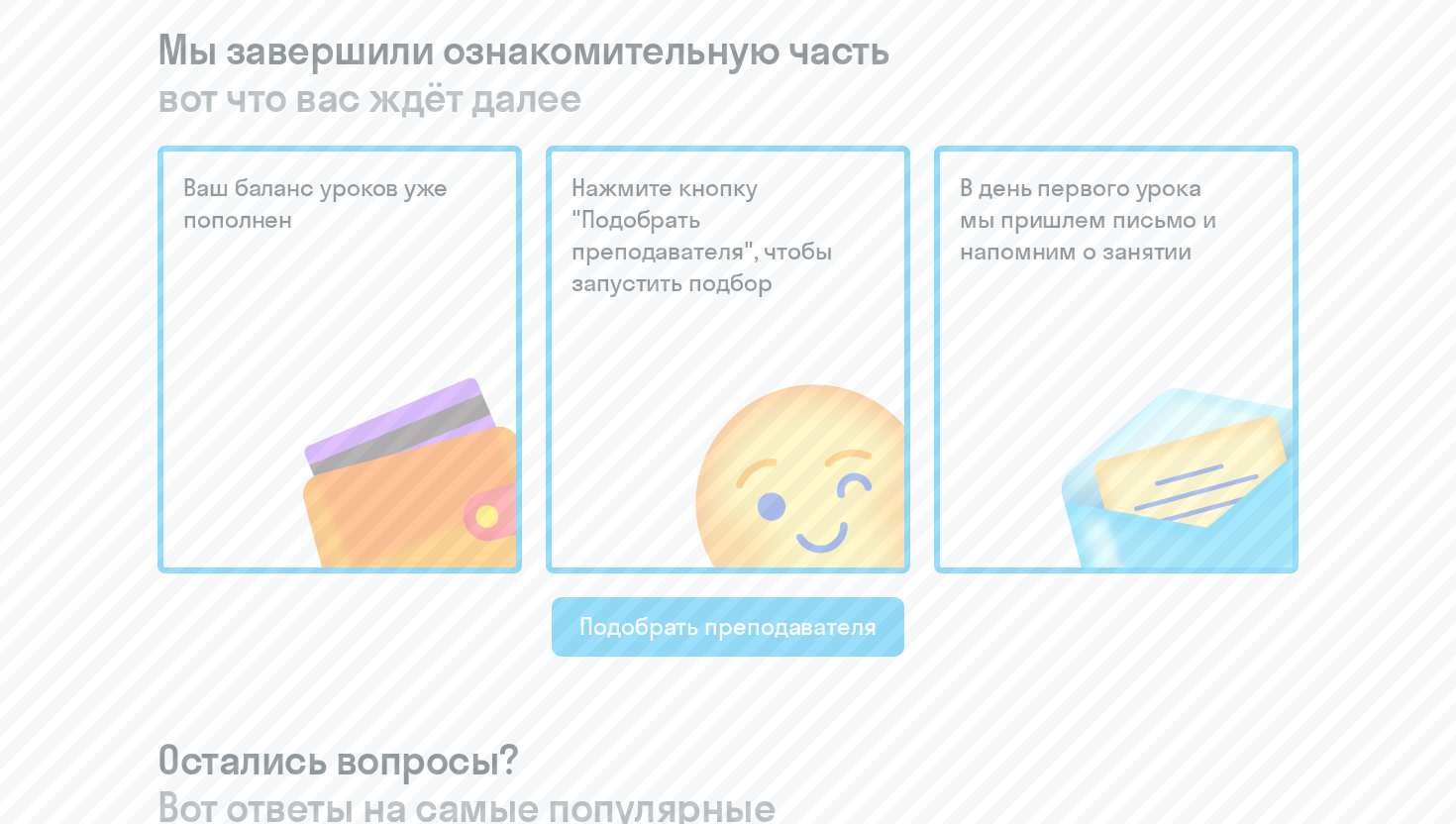 scroll, scrollTop: 494, scrollLeft: 0, axis: vertical 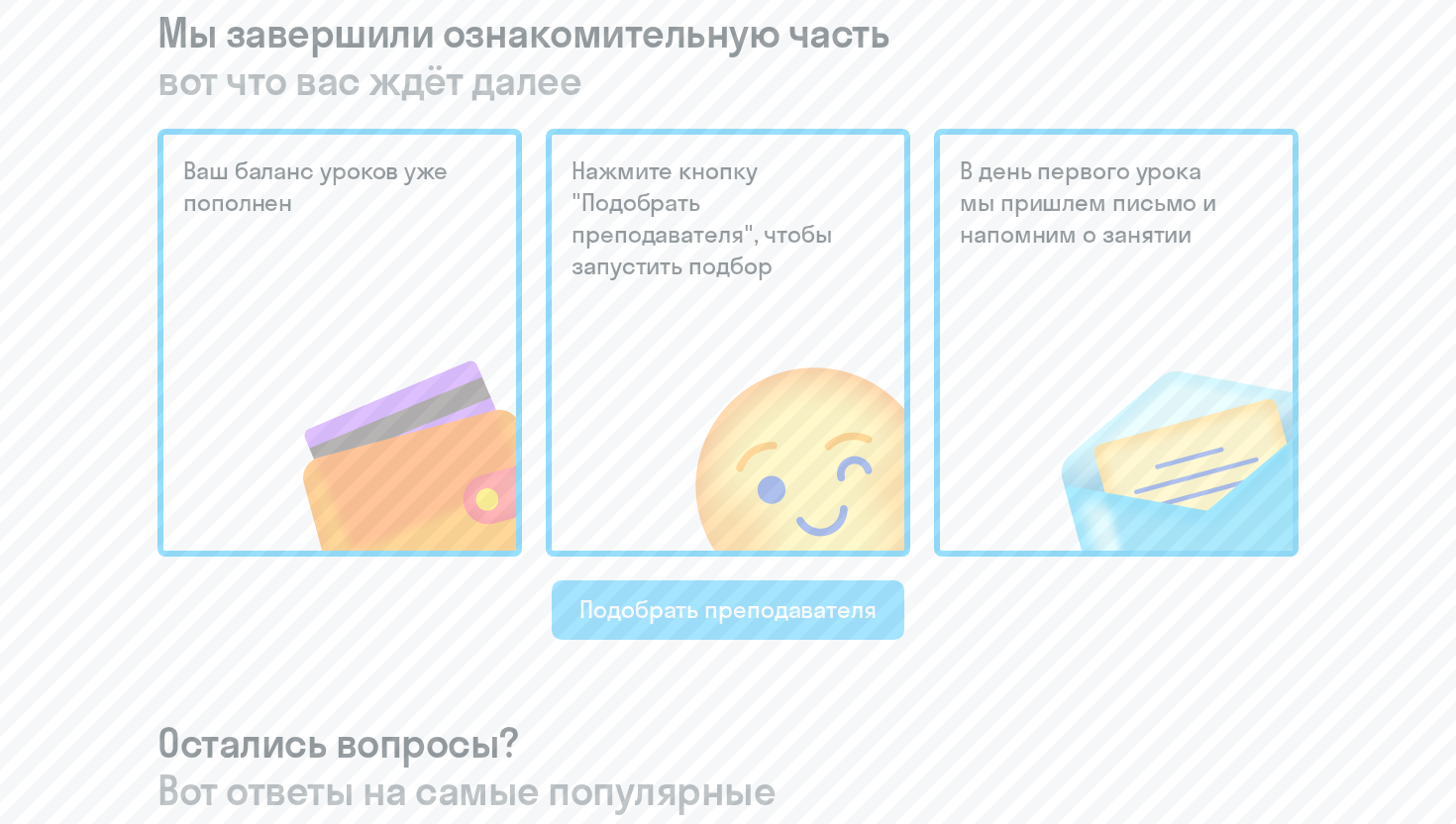 click on "Подобрать преподавателя" 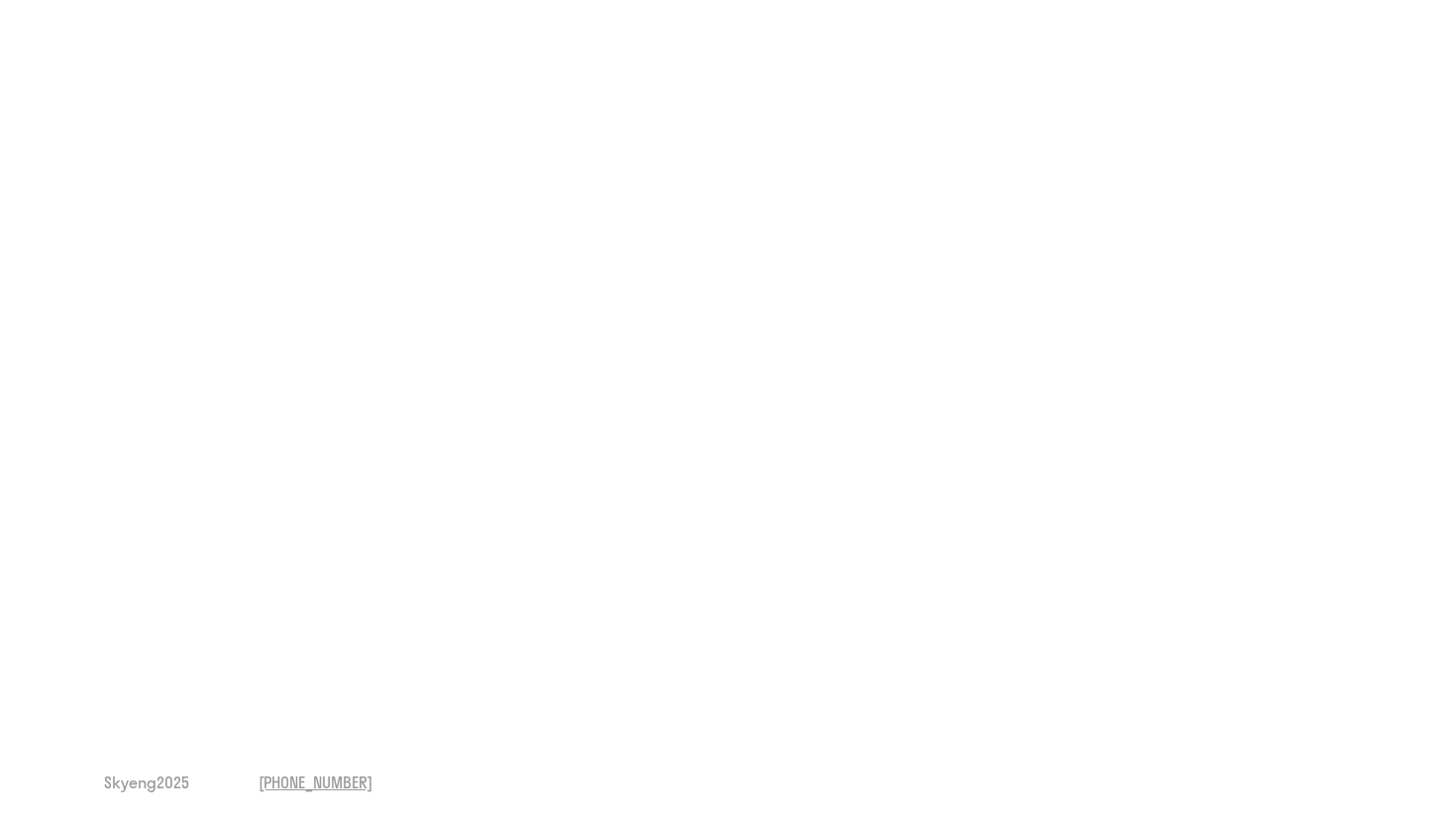 scroll, scrollTop: 0, scrollLeft: 0, axis: both 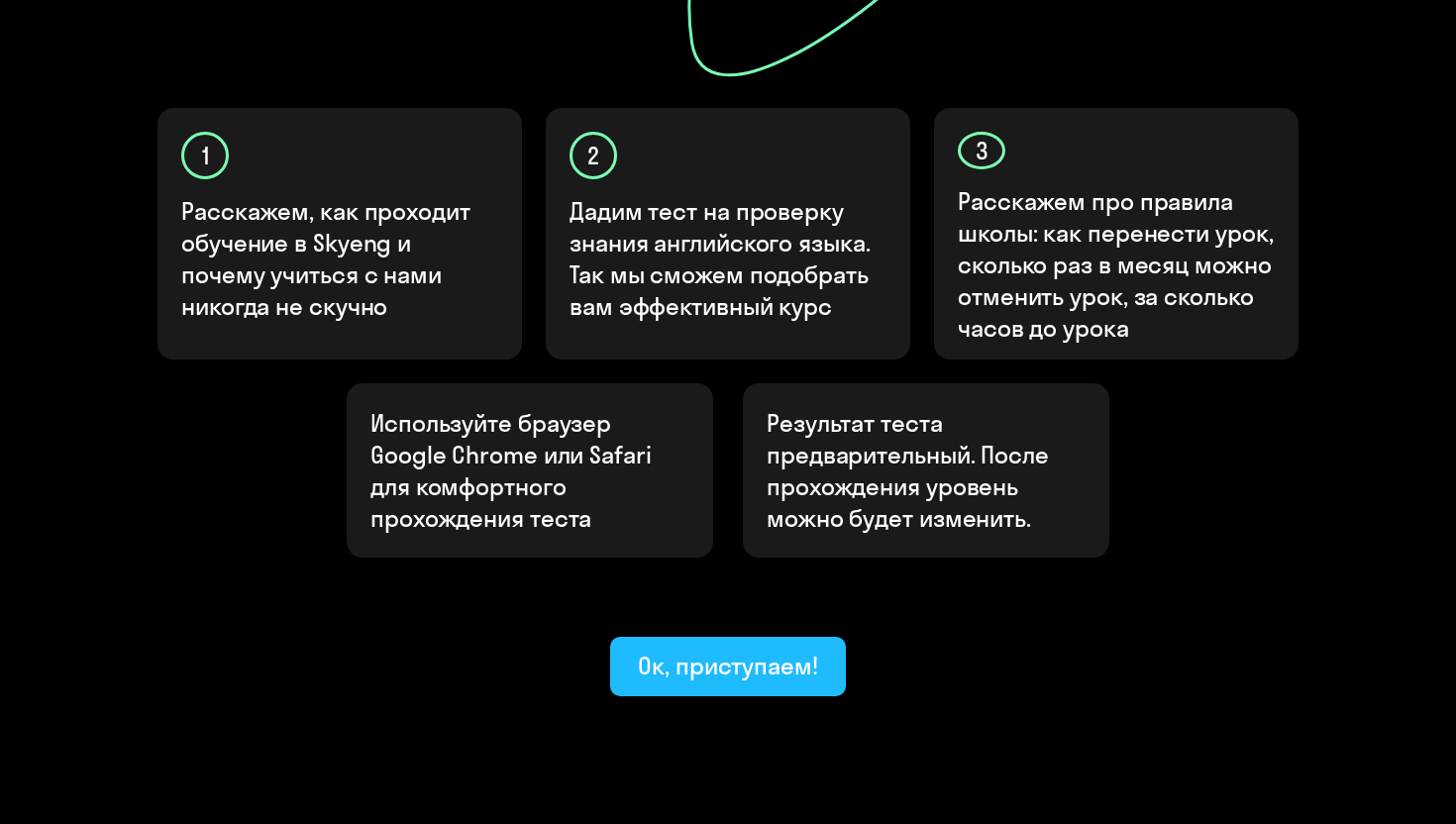 click on "Ок, приступаем!" 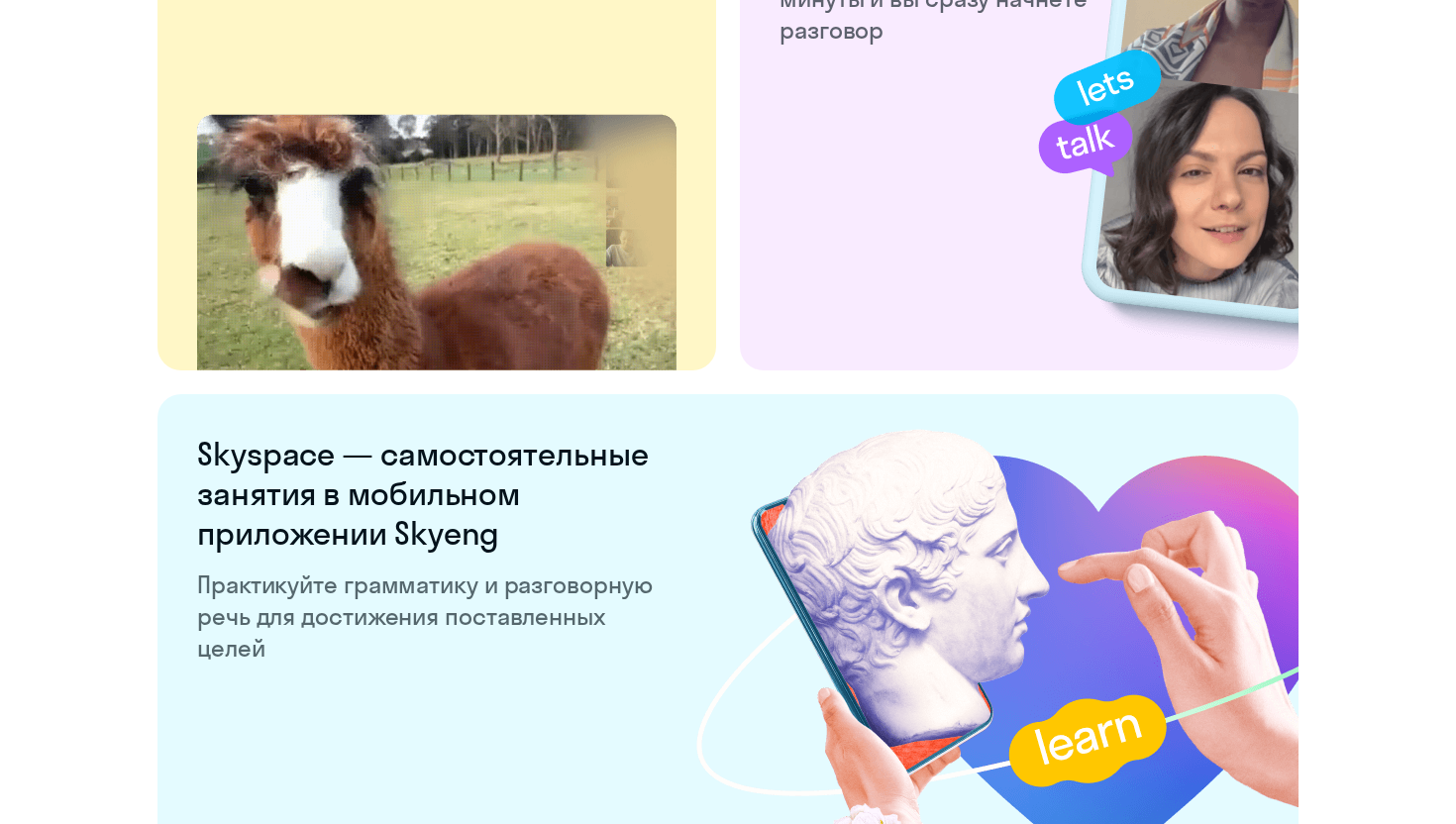 scroll, scrollTop: 3766, scrollLeft: 0, axis: vertical 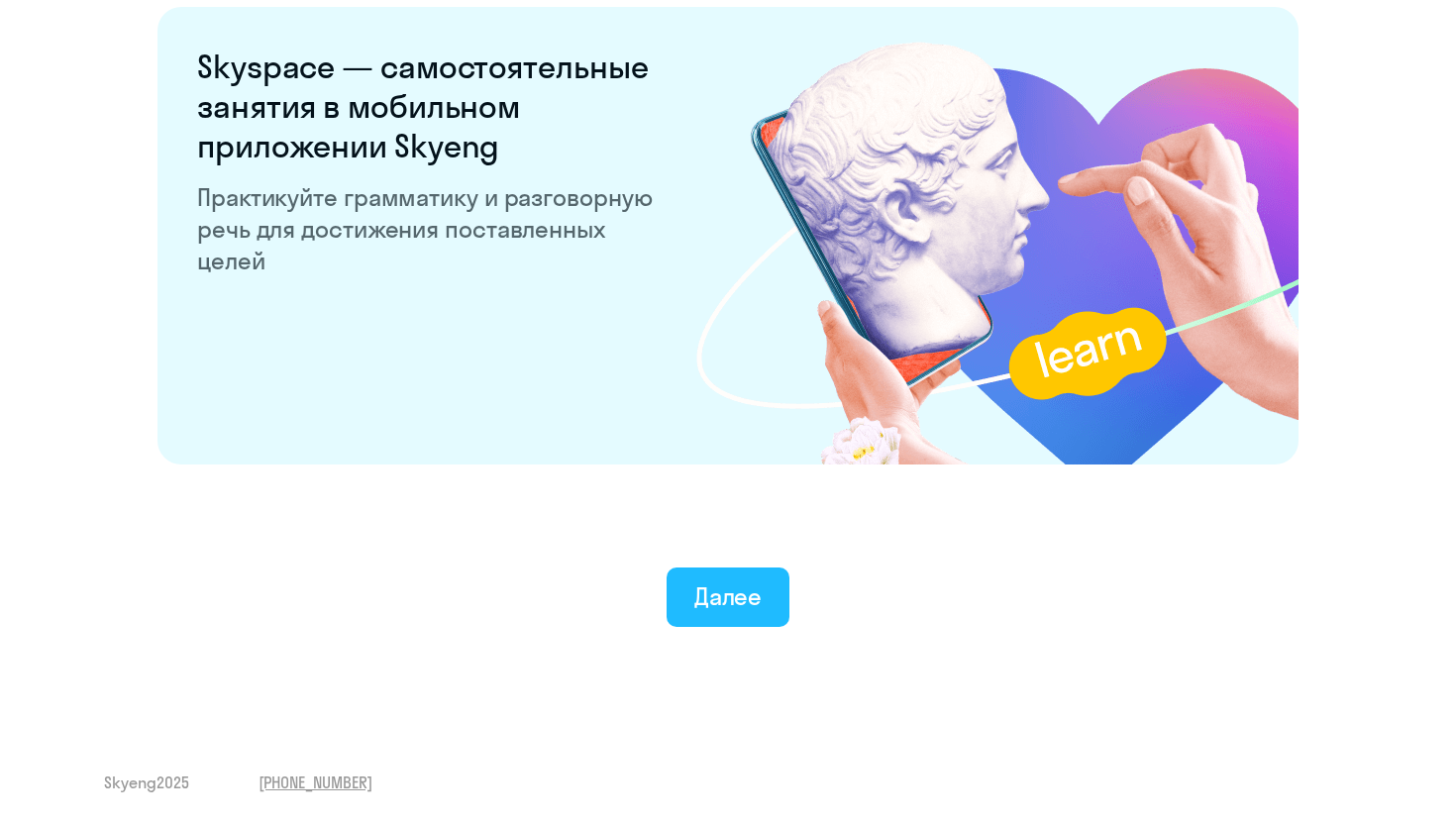click on "Далее" 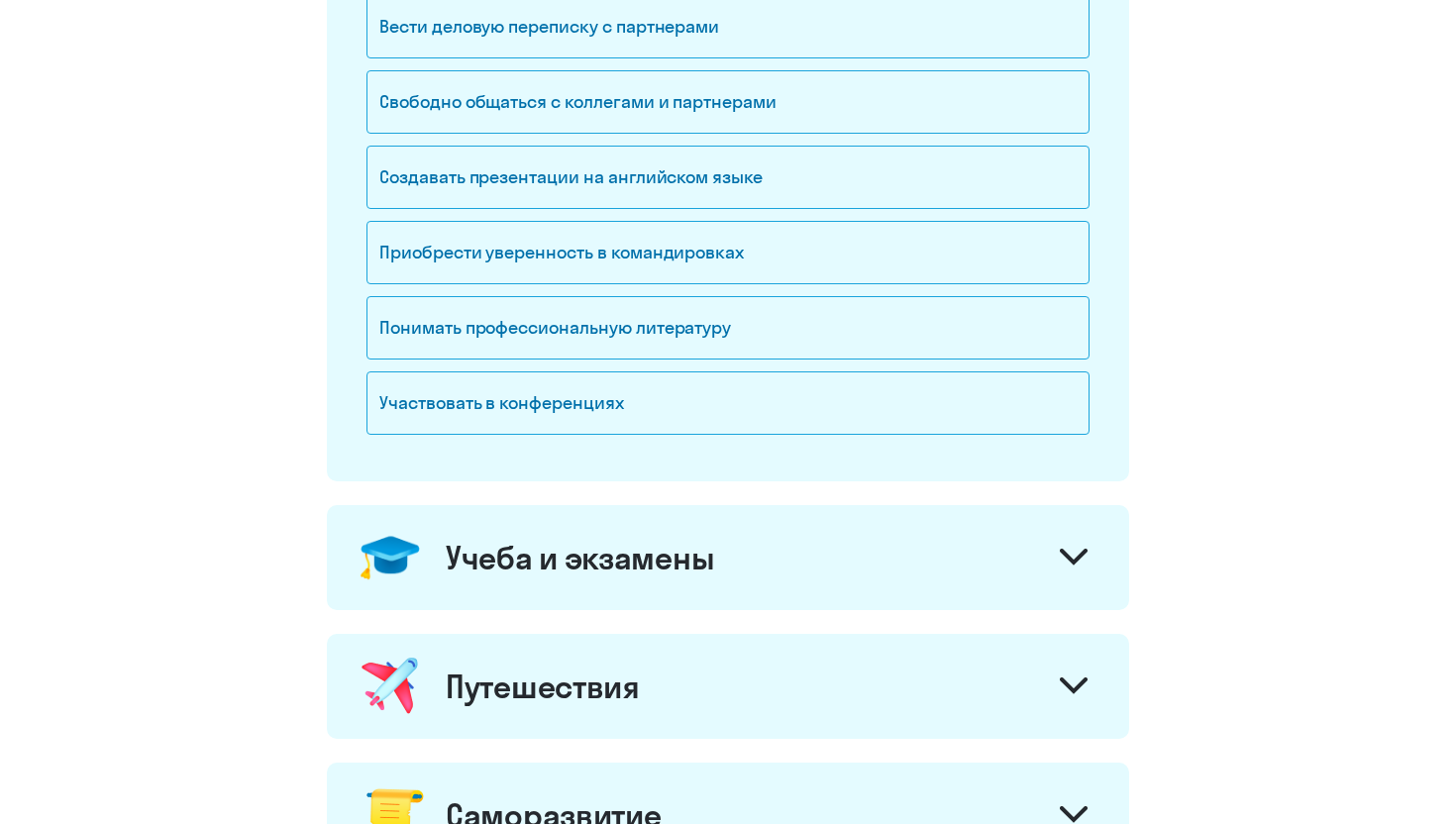 scroll, scrollTop: 124, scrollLeft: 0, axis: vertical 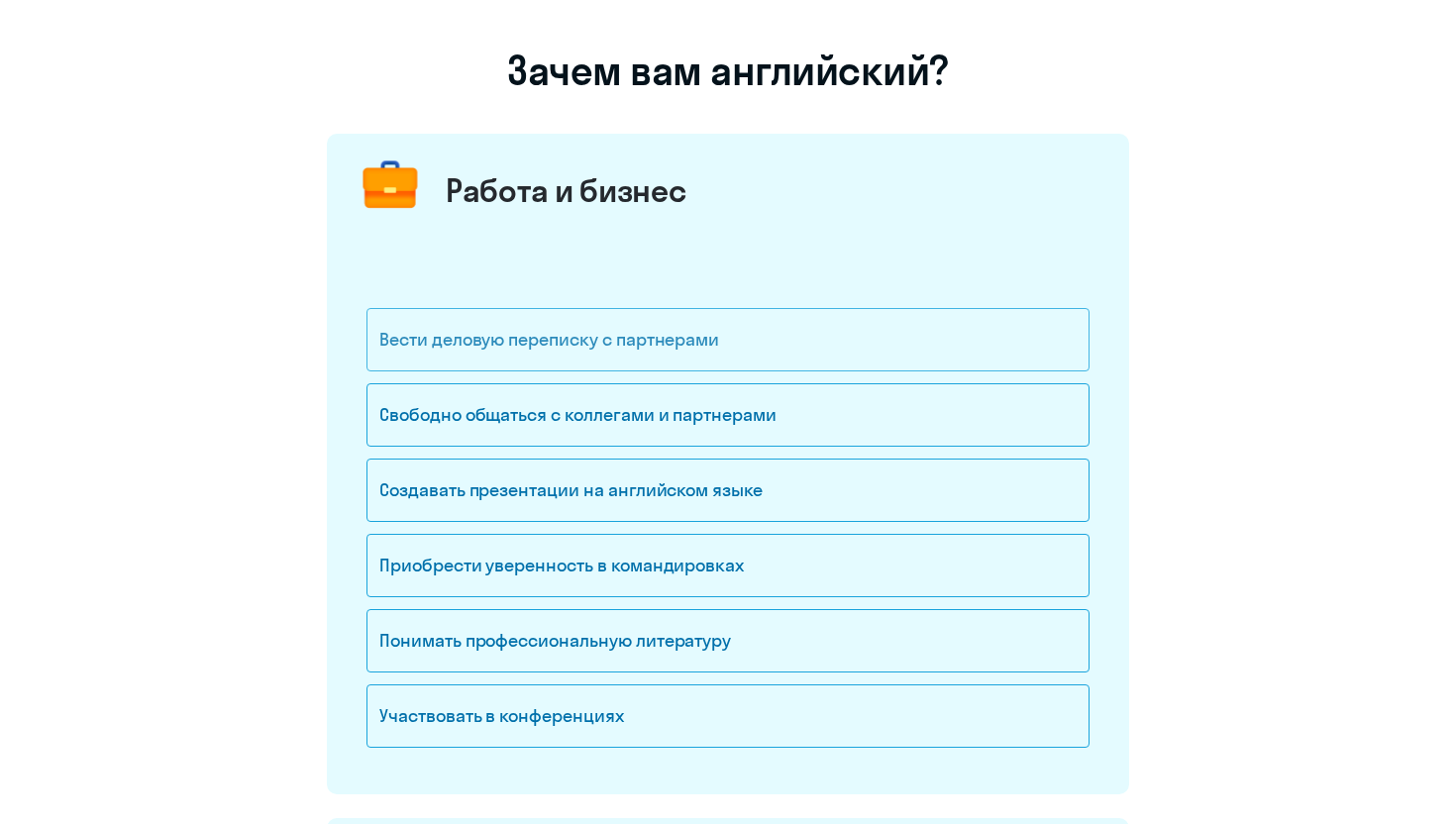 click on "Вести деловую переписку с партнерами" 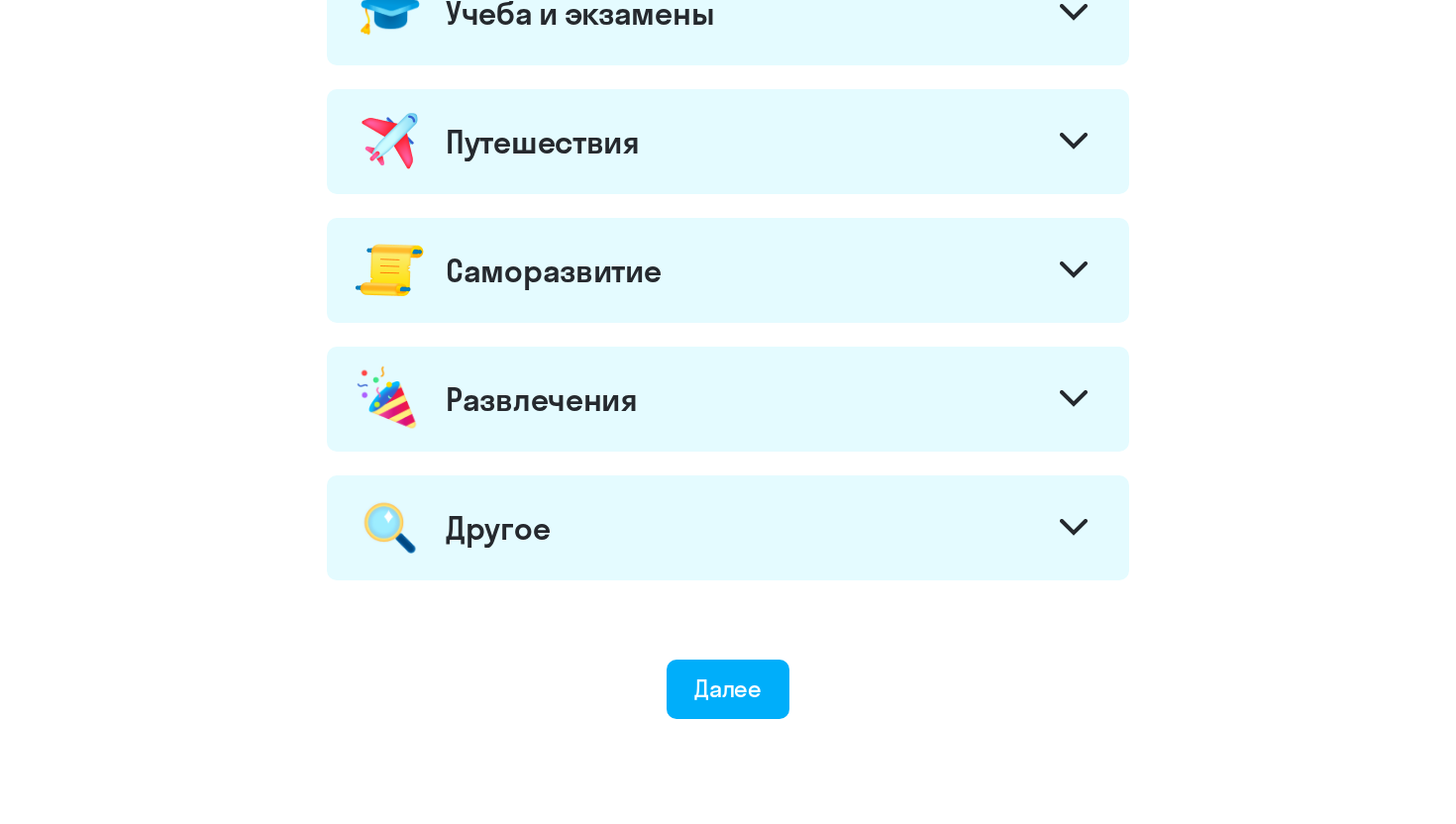 scroll, scrollTop: 1066, scrollLeft: 0, axis: vertical 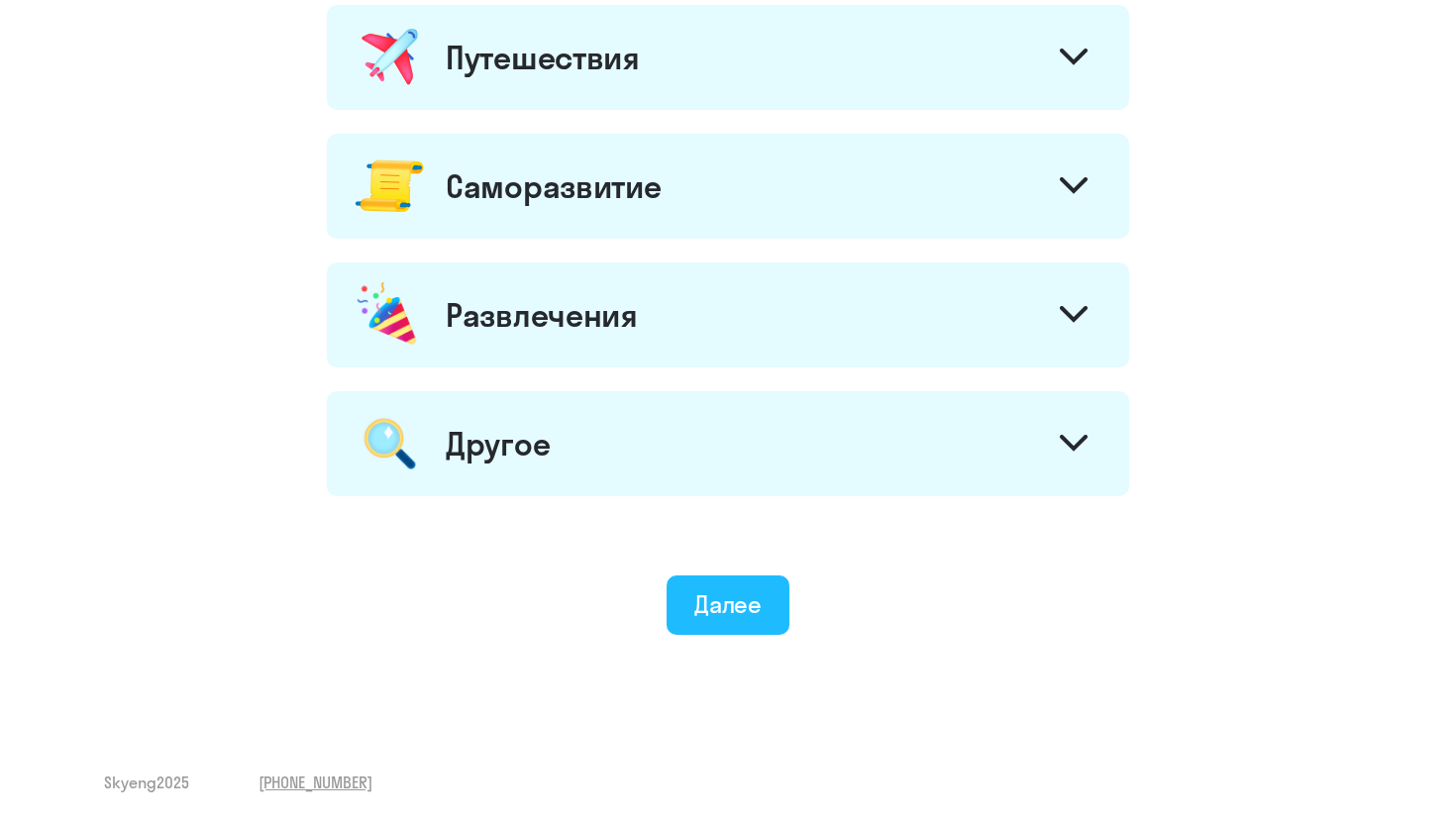 click on "Далее" 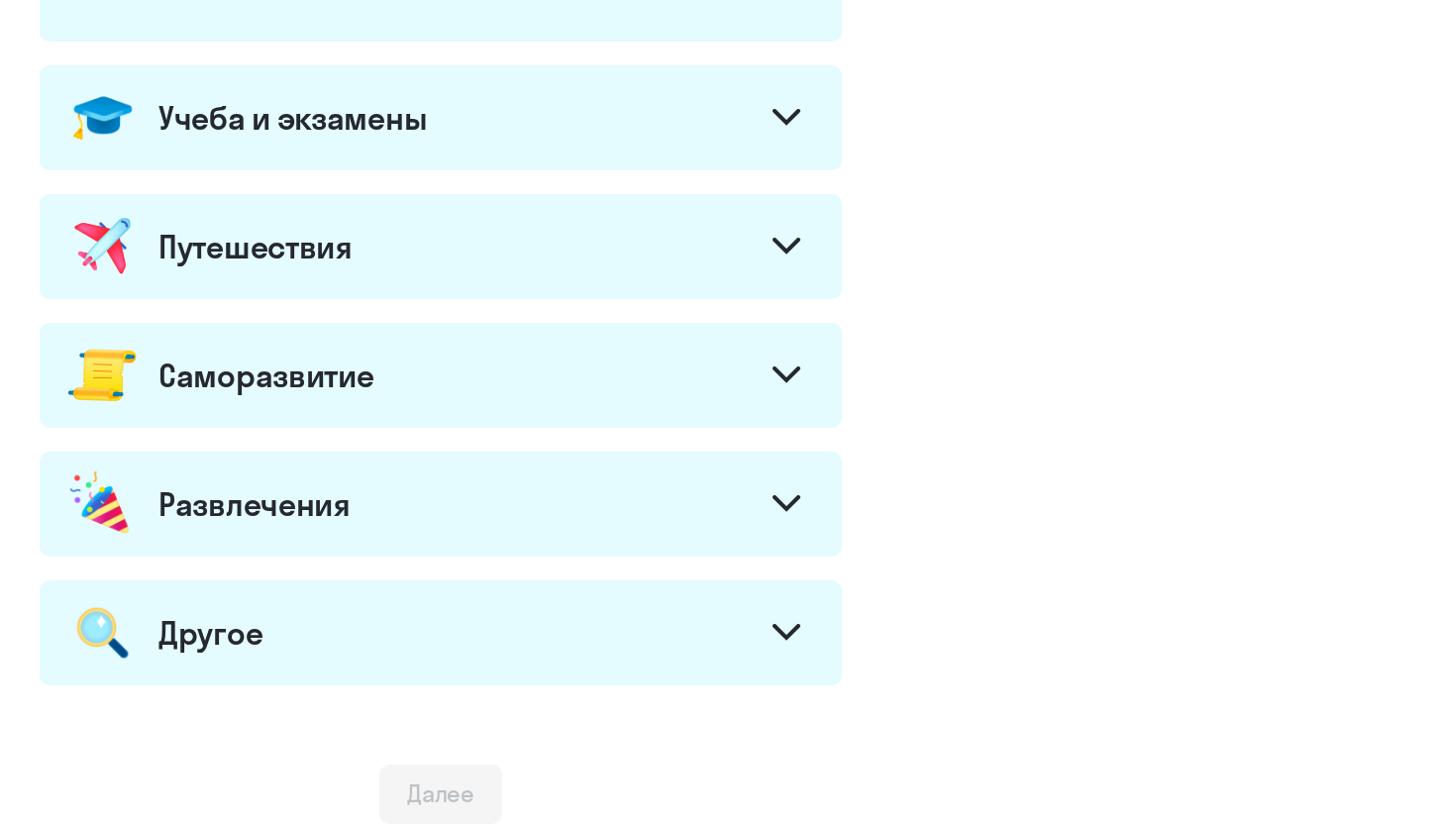 scroll, scrollTop: 0, scrollLeft: 0, axis: both 